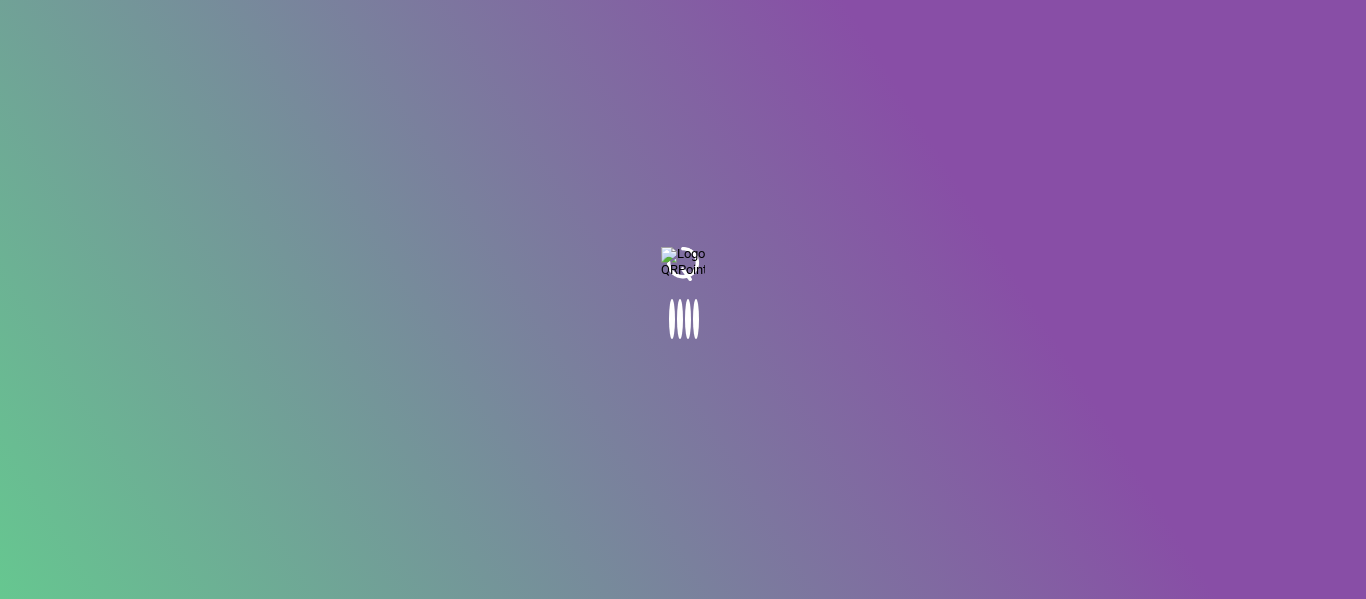 scroll, scrollTop: 0, scrollLeft: 0, axis: both 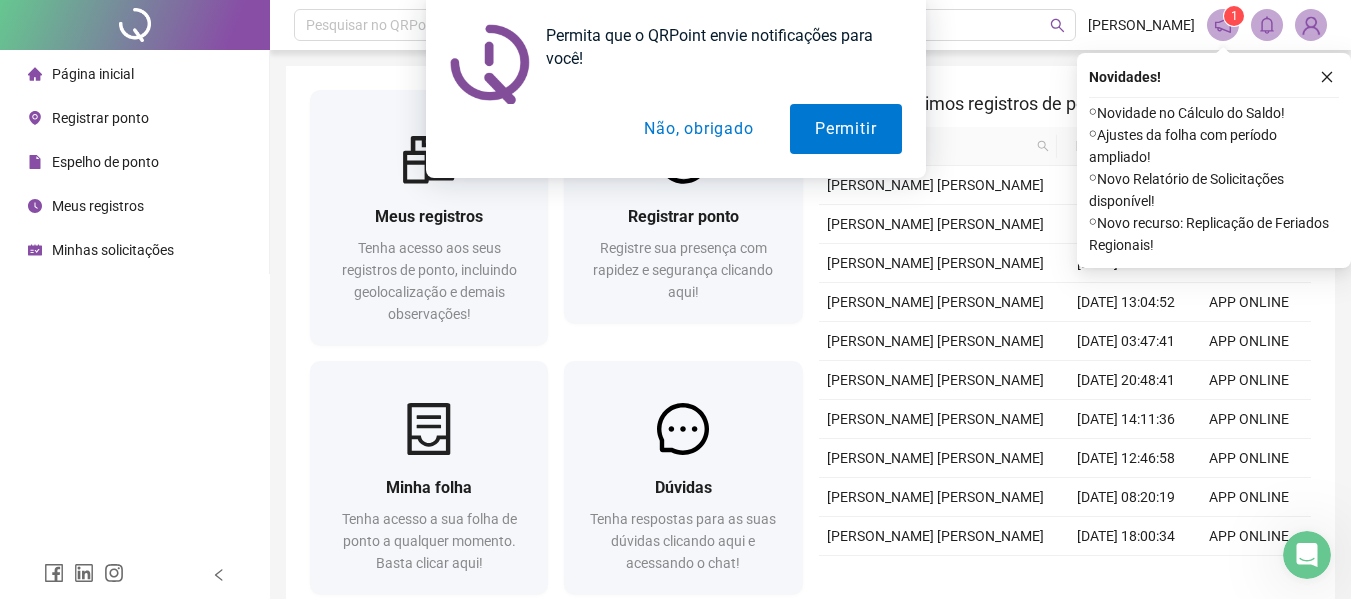 click on "Não, obrigado" at bounding box center [698, 129] 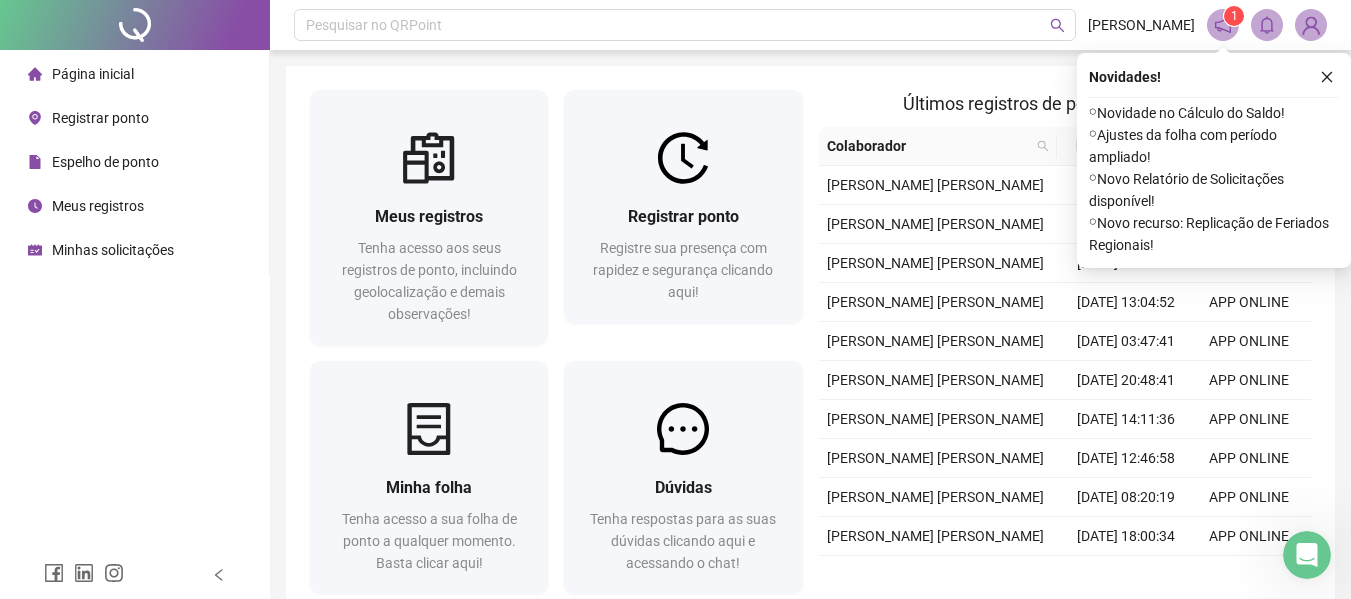 click on "⚬  Novidade no Cálculo do Saldo!" at bounding box center [1214, 113] 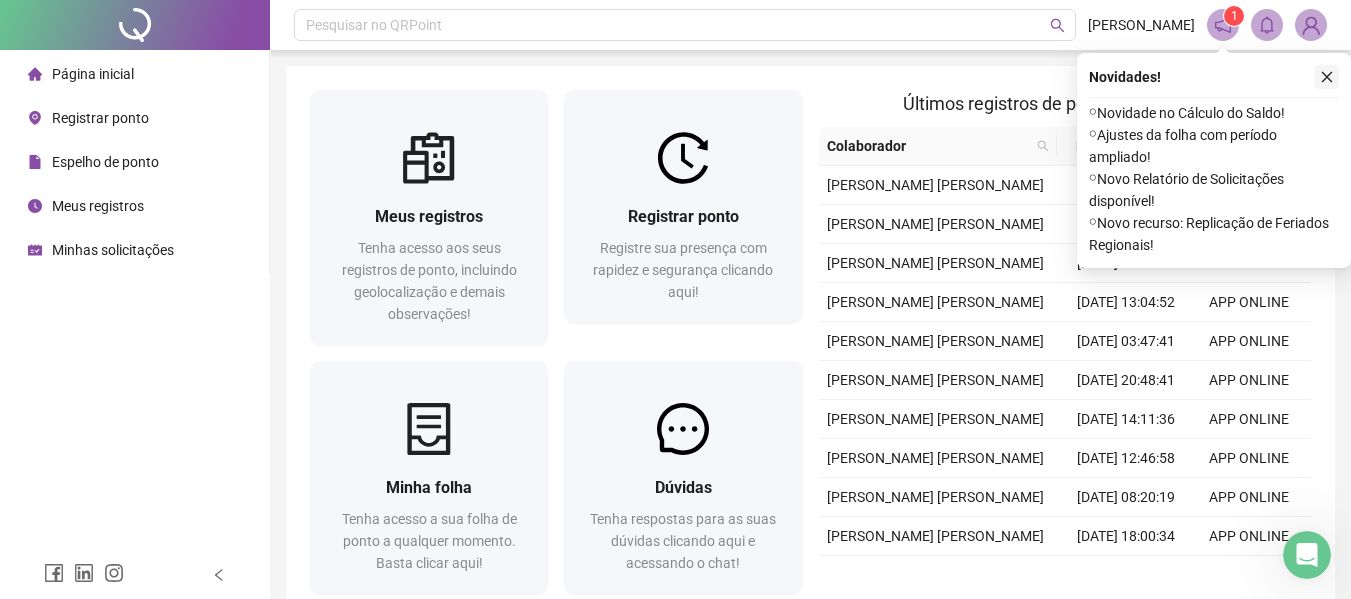 click 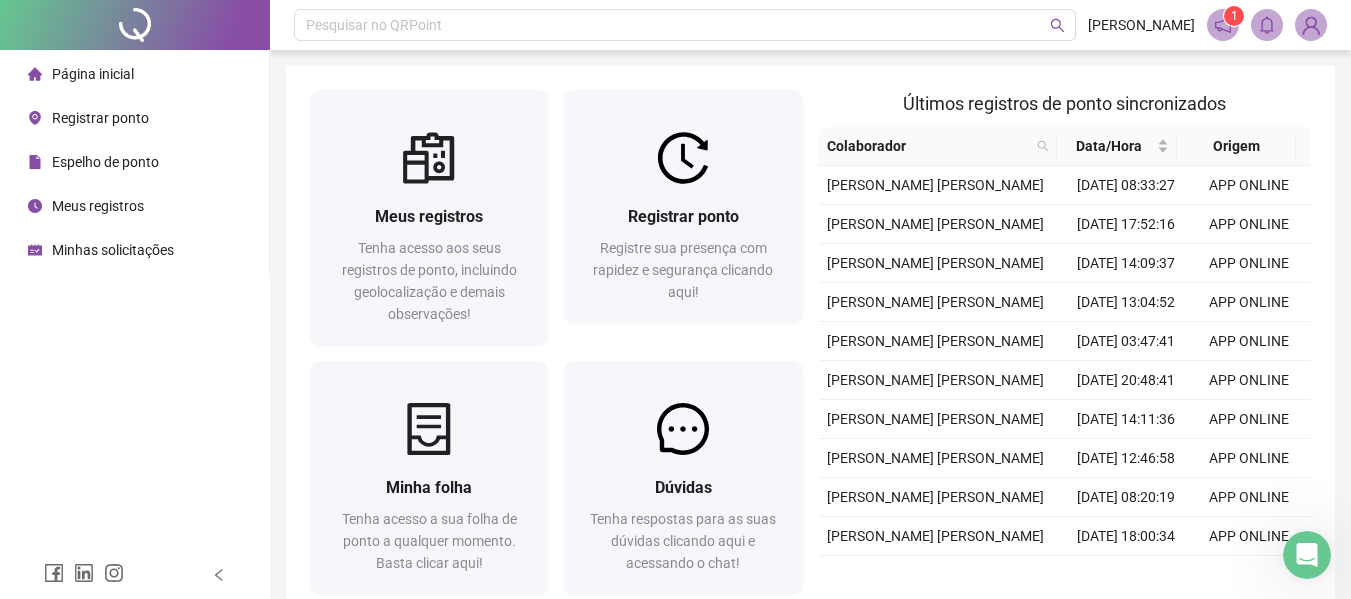 click 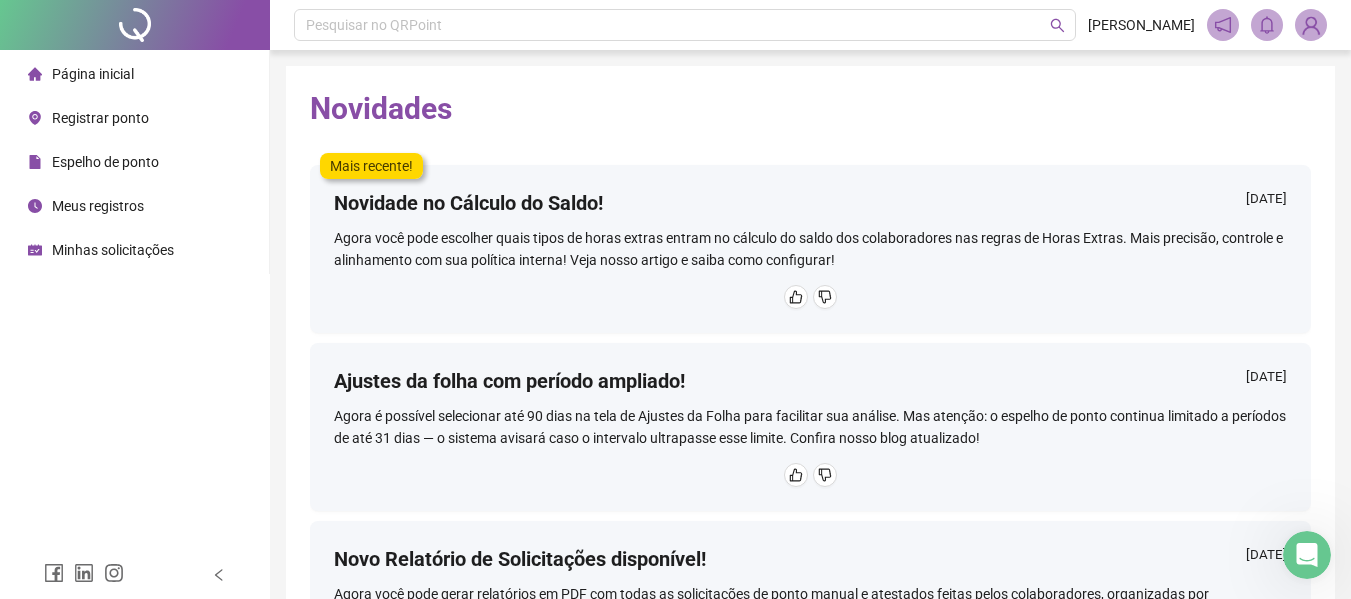 click on "Espelho de ponto" at bounding box center (105, 162) 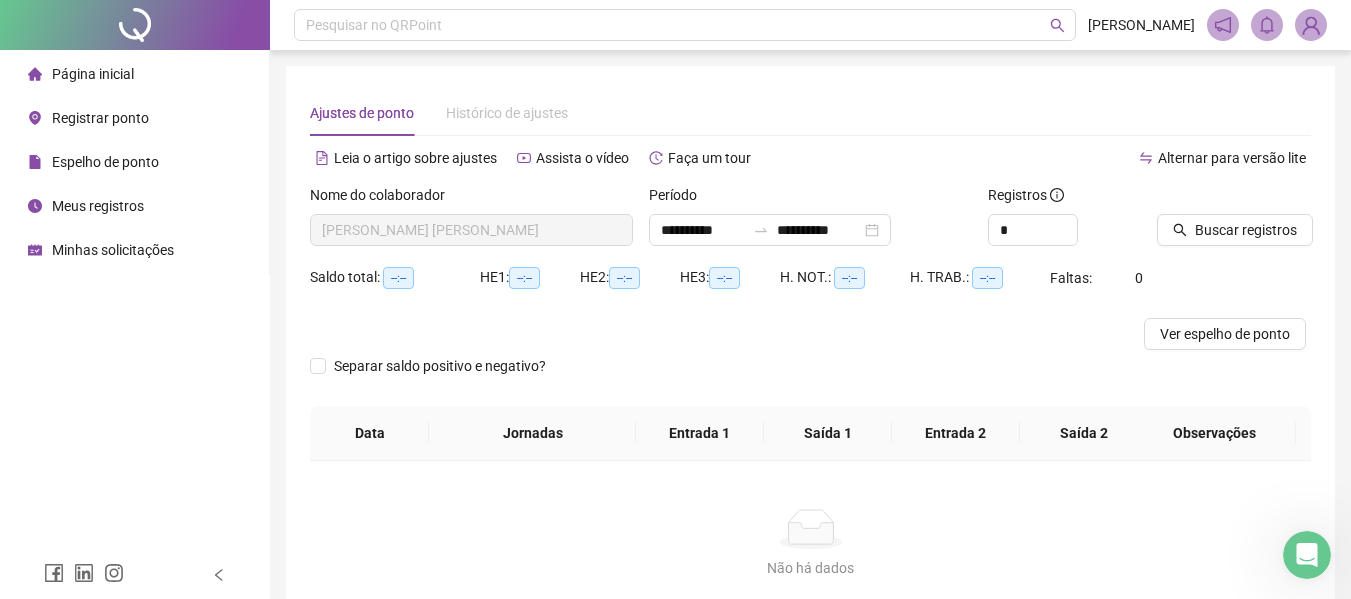 type on "**********" 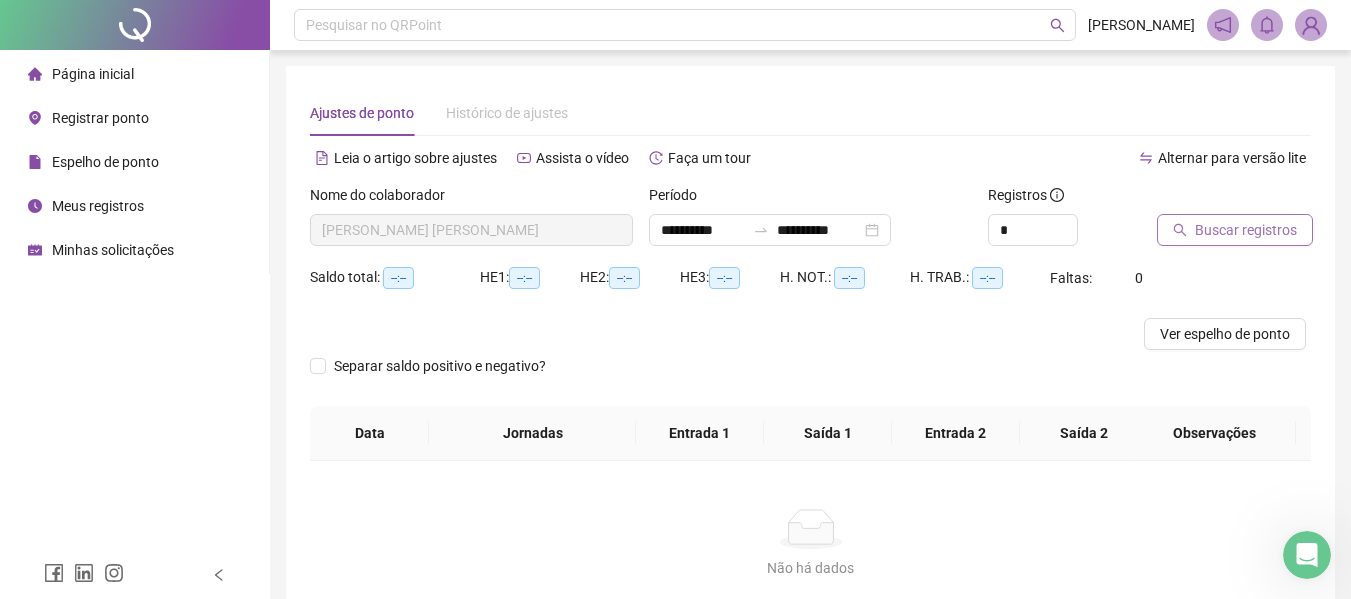 click on "Buscar registros" at bounding box center [1246, 230] 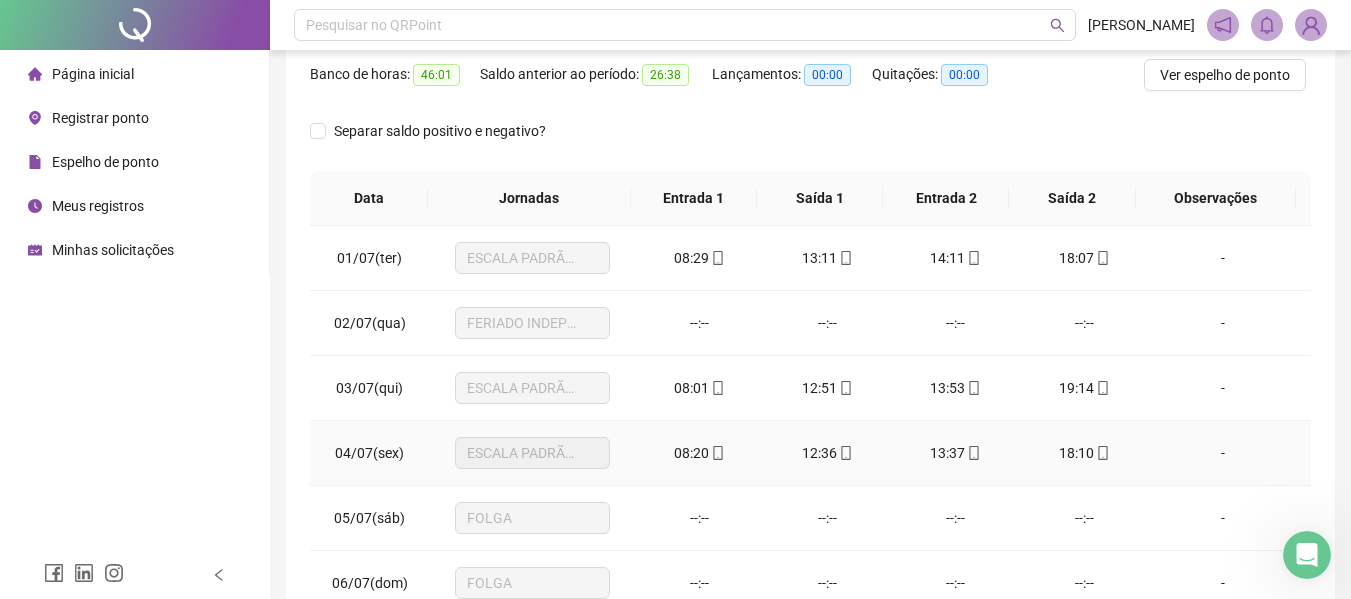 scroll, scrollTop: 300, scrollLeft: 0, axis: vertical 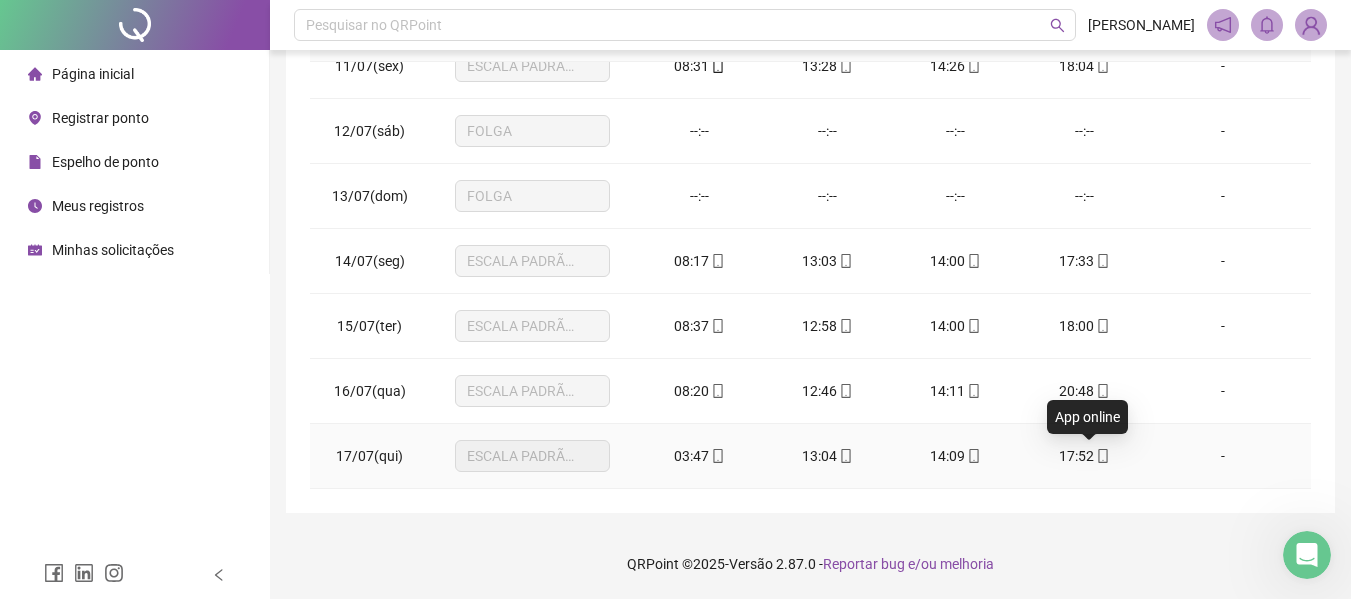 click 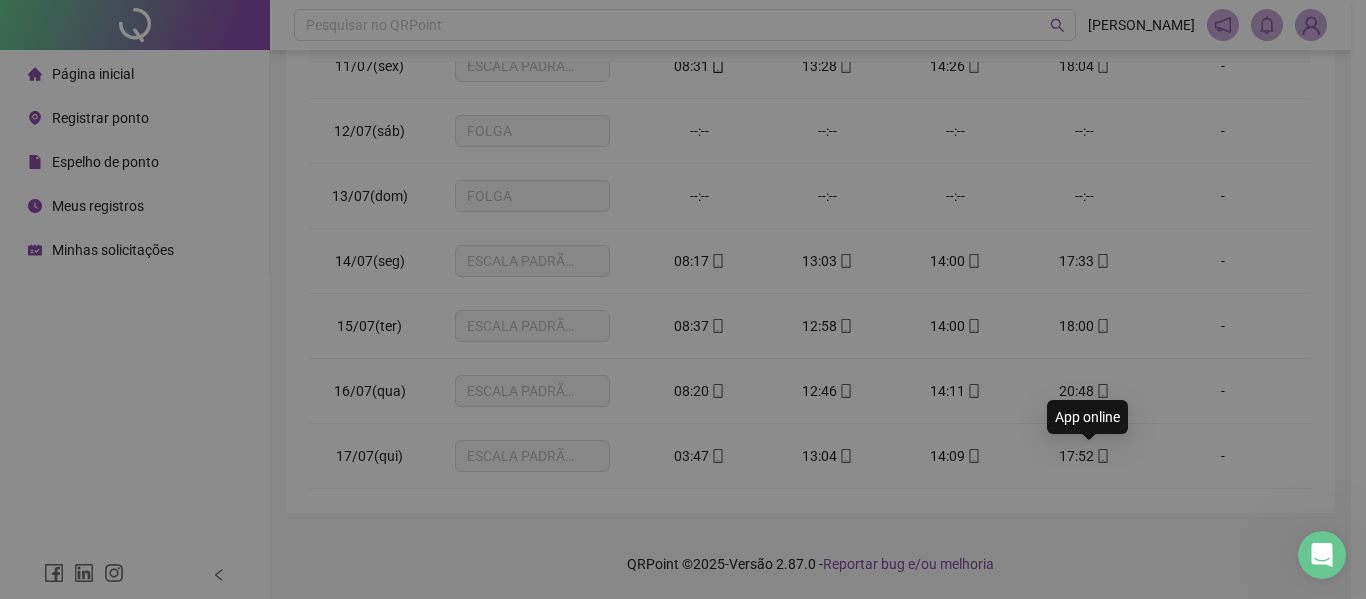 type on "**********" 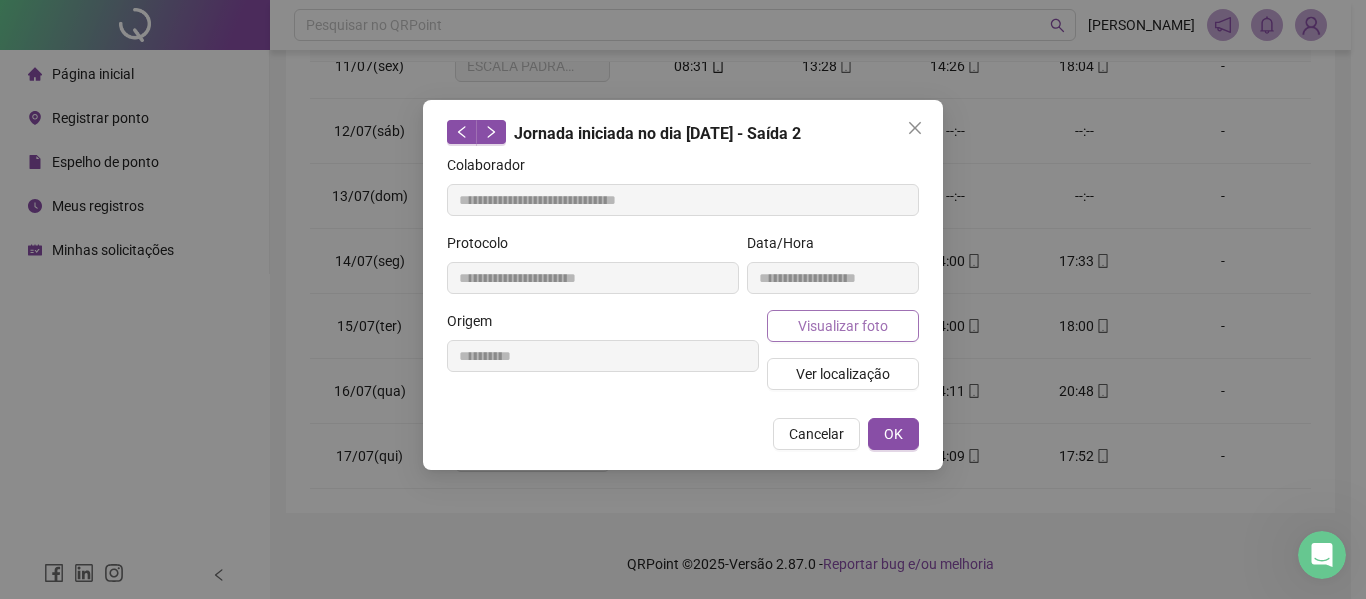 click on "Visualizar foto" at bounding box center [843, 326] 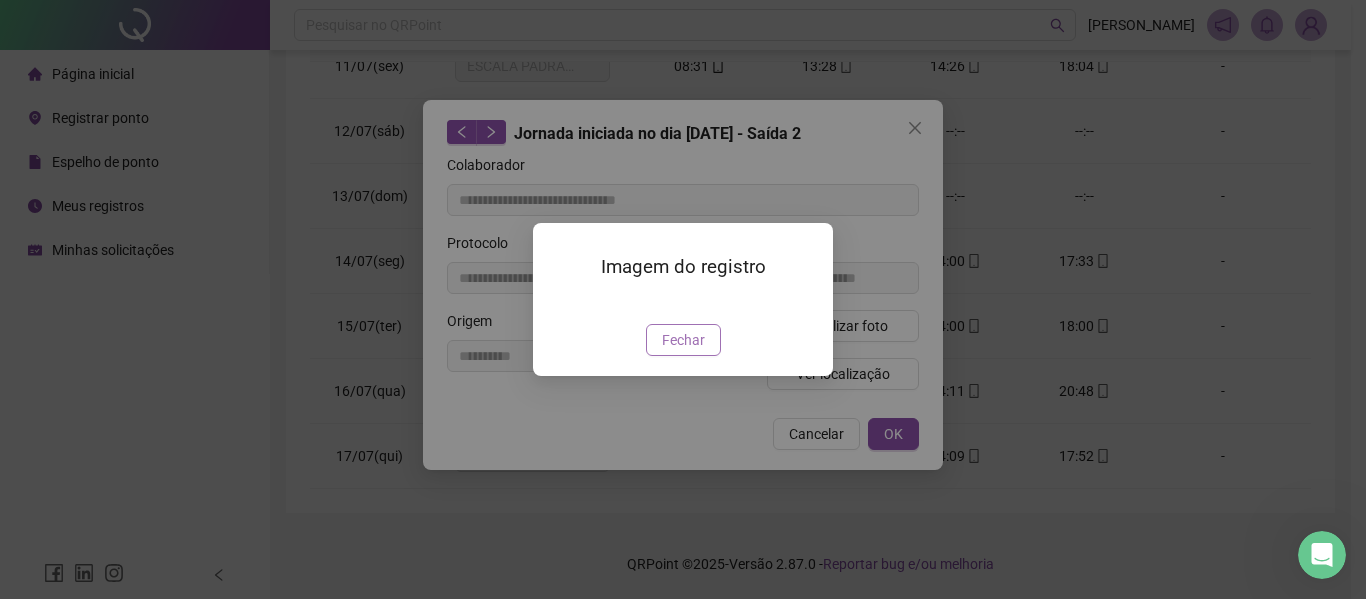 click on "Fechar" at bounding box center [683, 340] 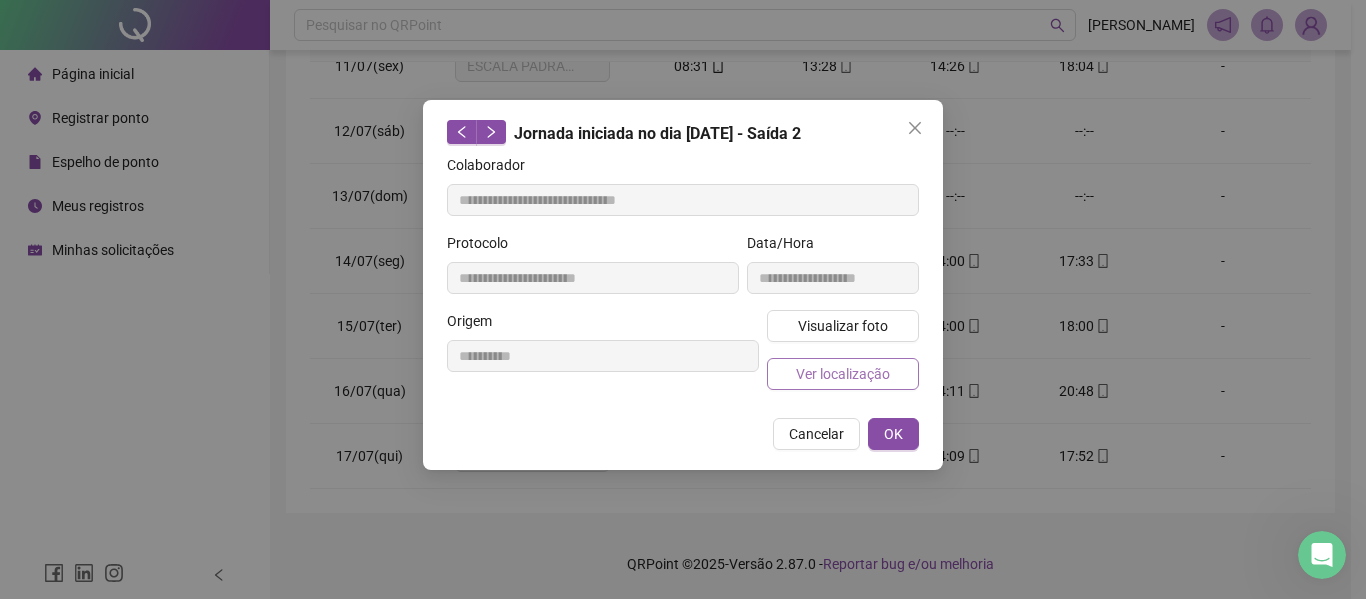 click on "Ver localização" at bounding box center [843, 374] 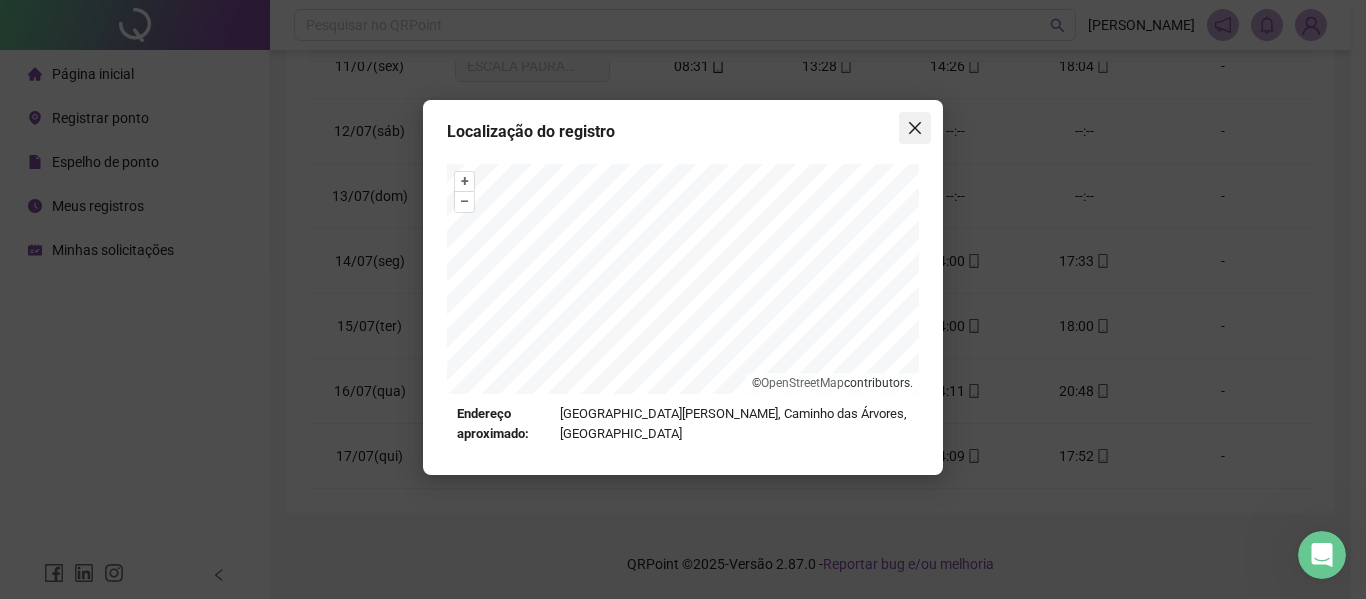 click at bounding box center [915, 128] 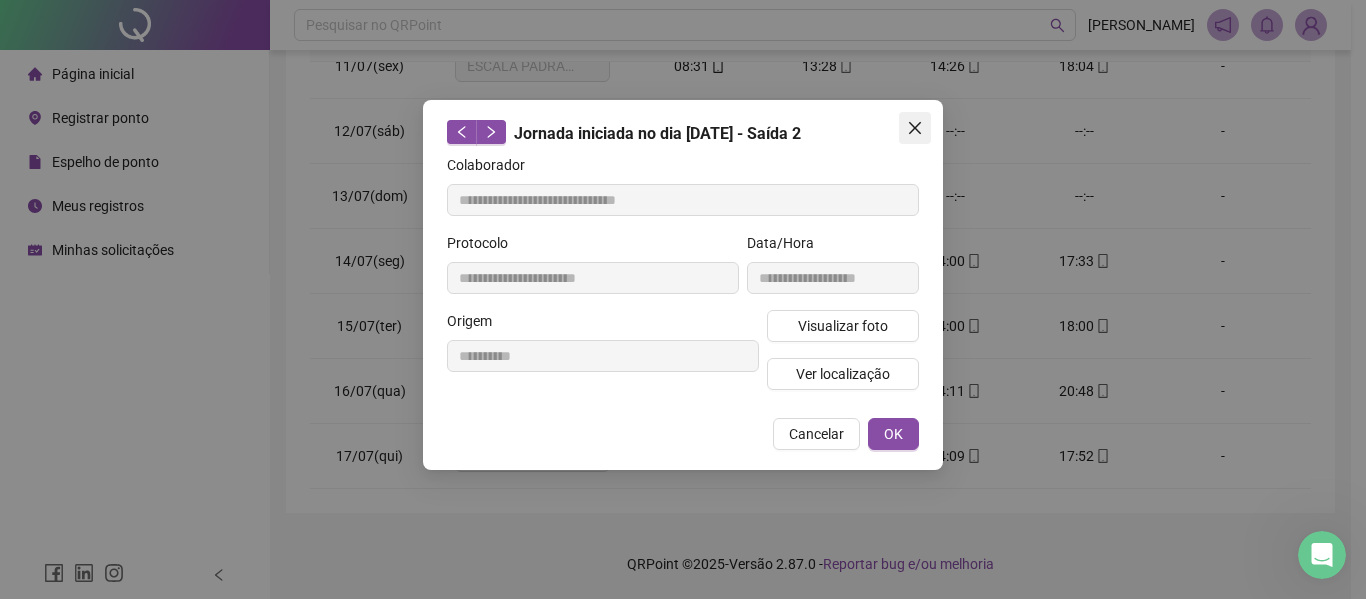 click 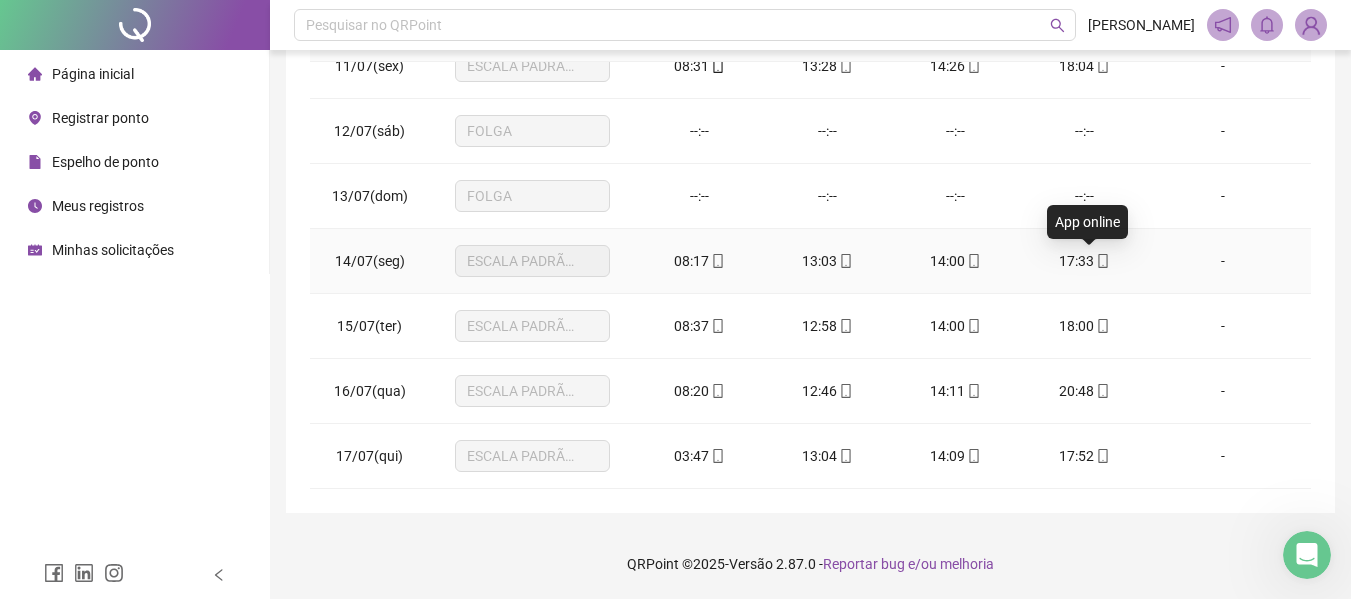 click 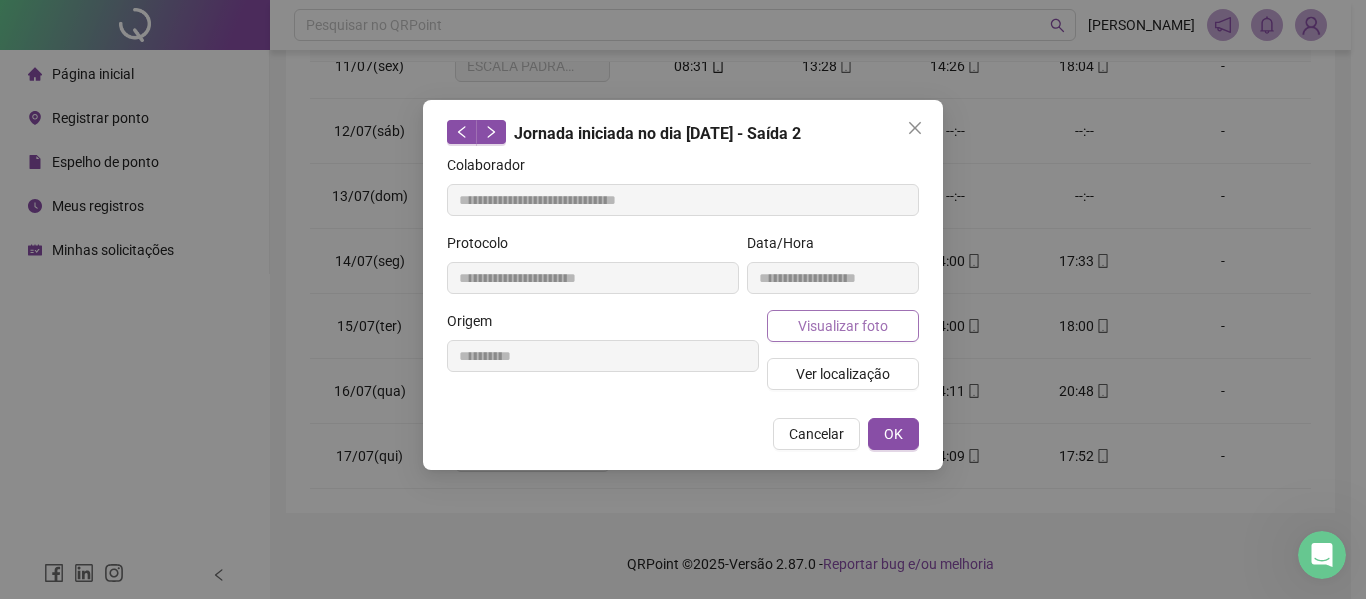 type on "**********" 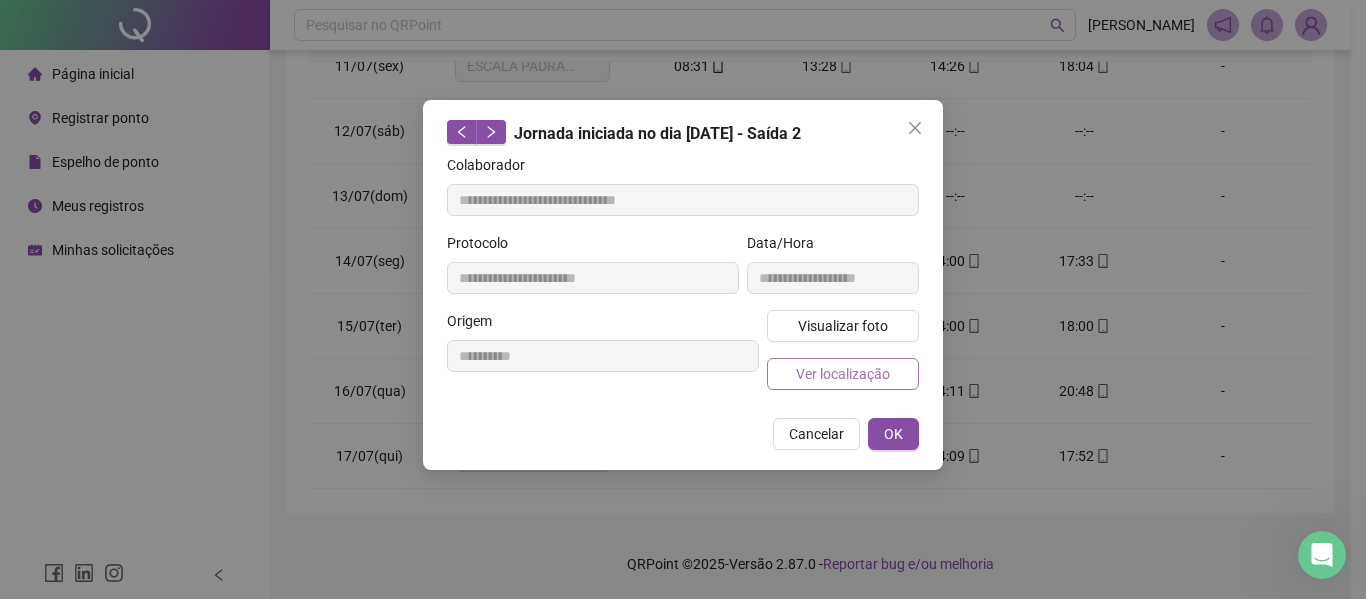 click on "Ver localização" at bounding box center [843, 374] 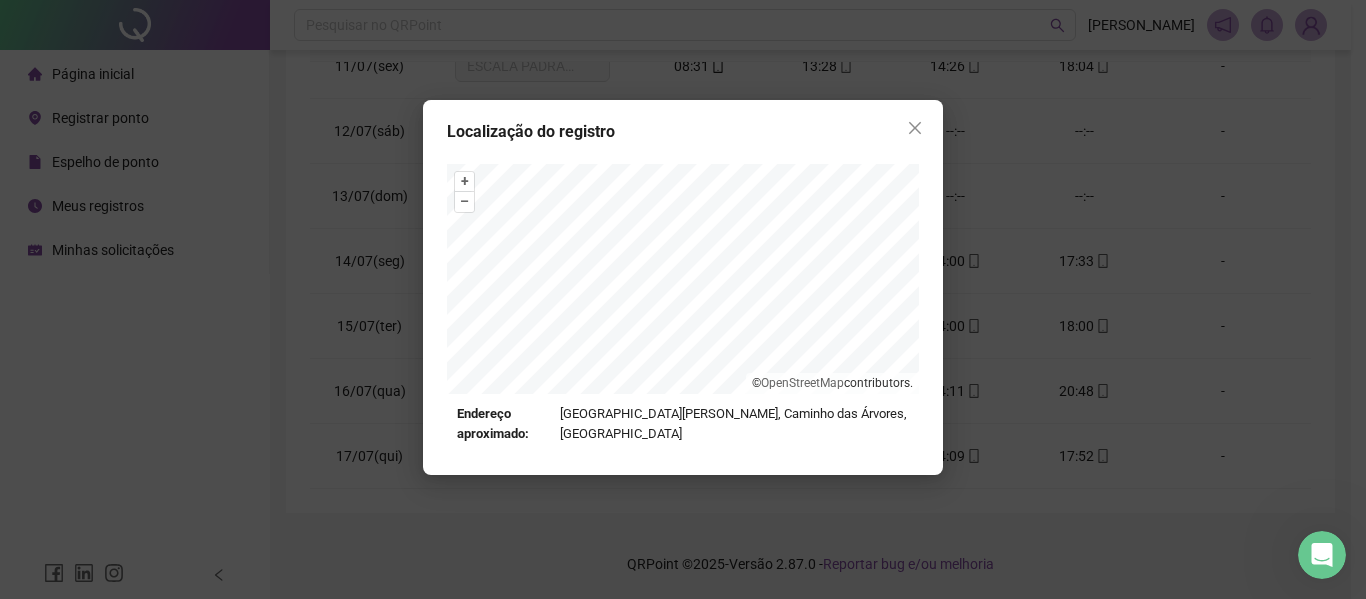 click at bounding box center [915, 128] 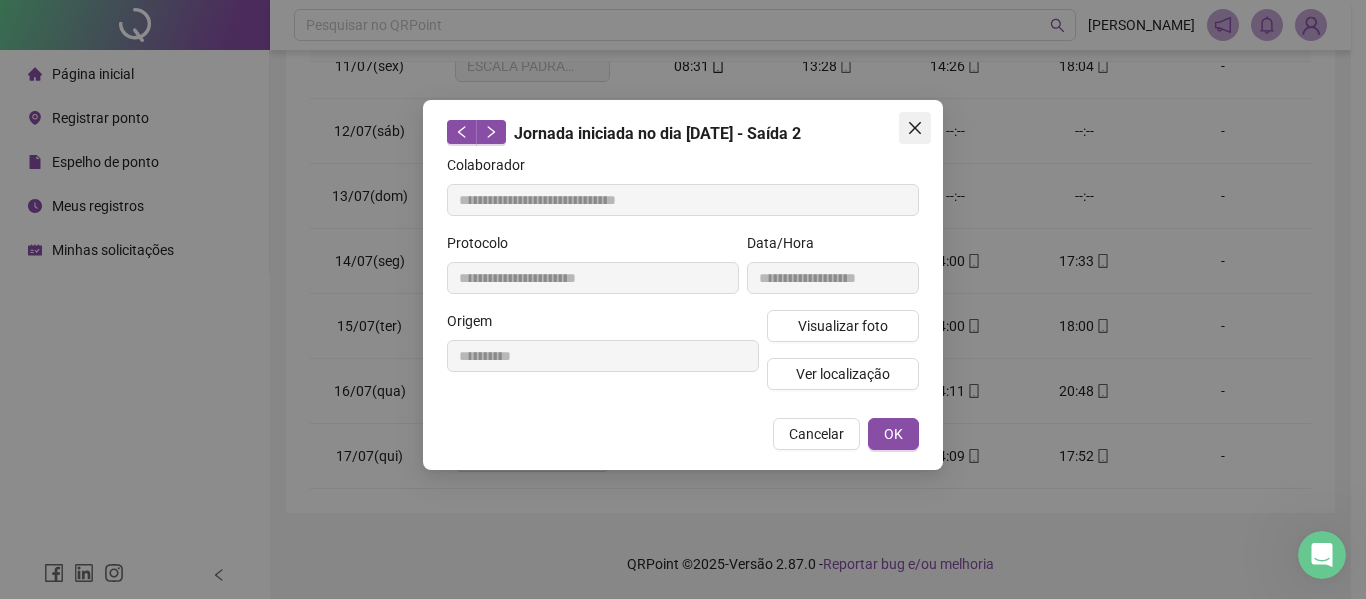 click at bounding box center [915, 128] 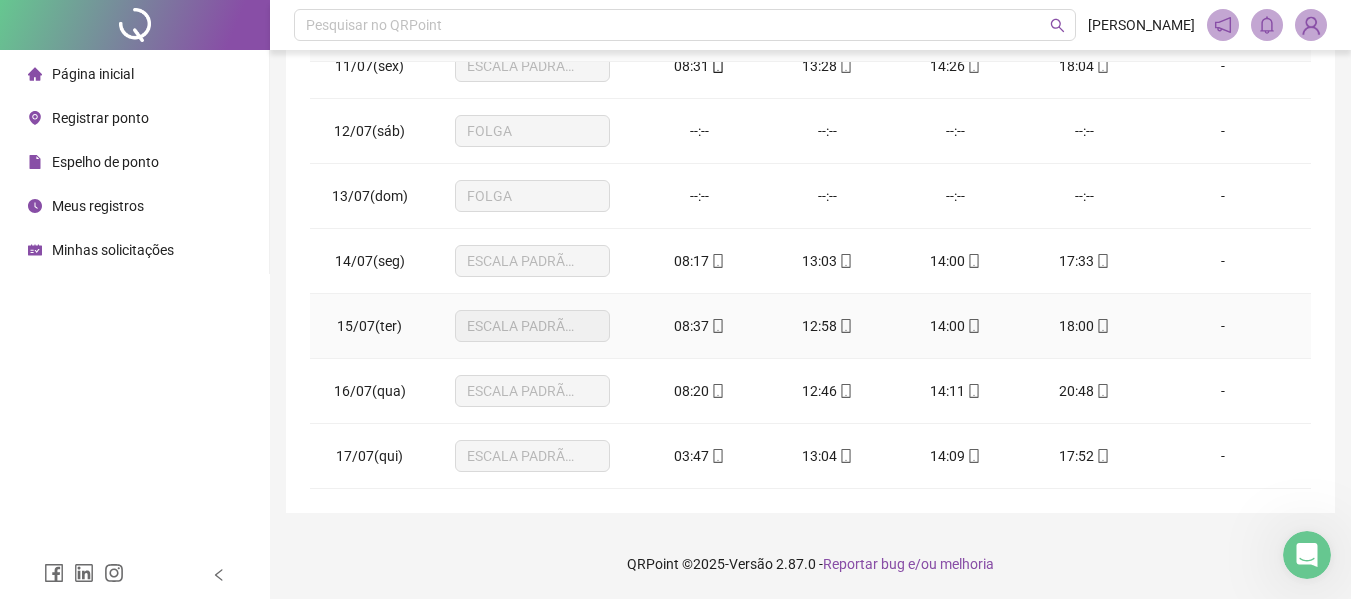 click 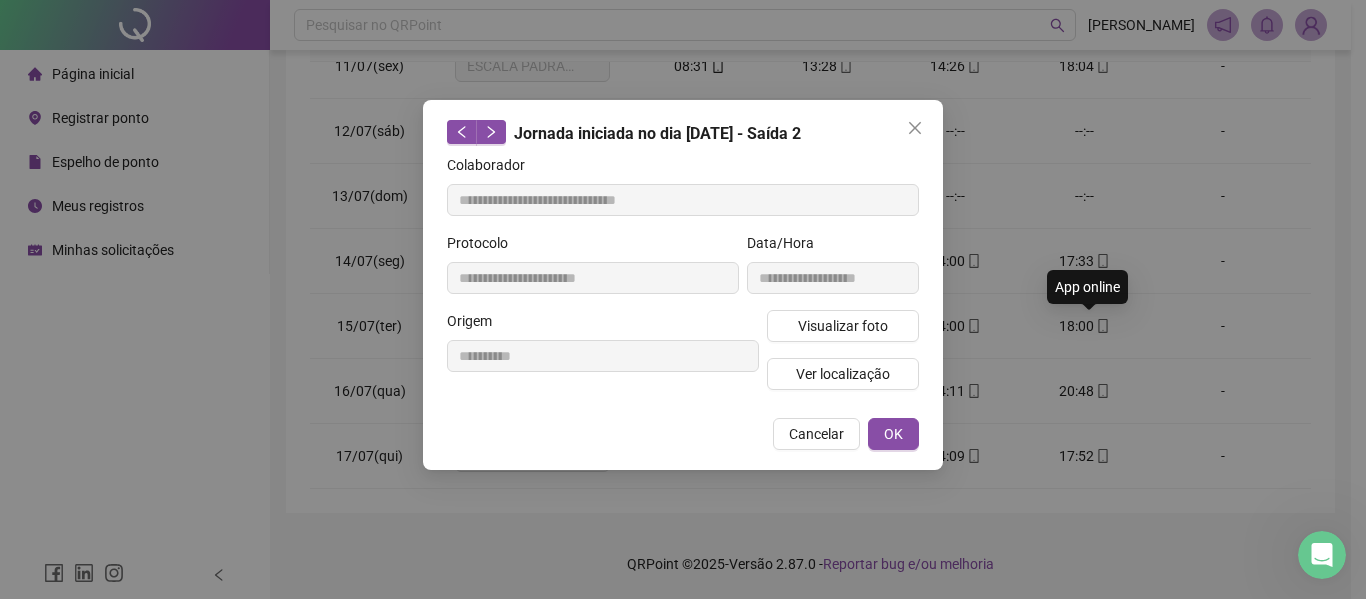 type on "**********" 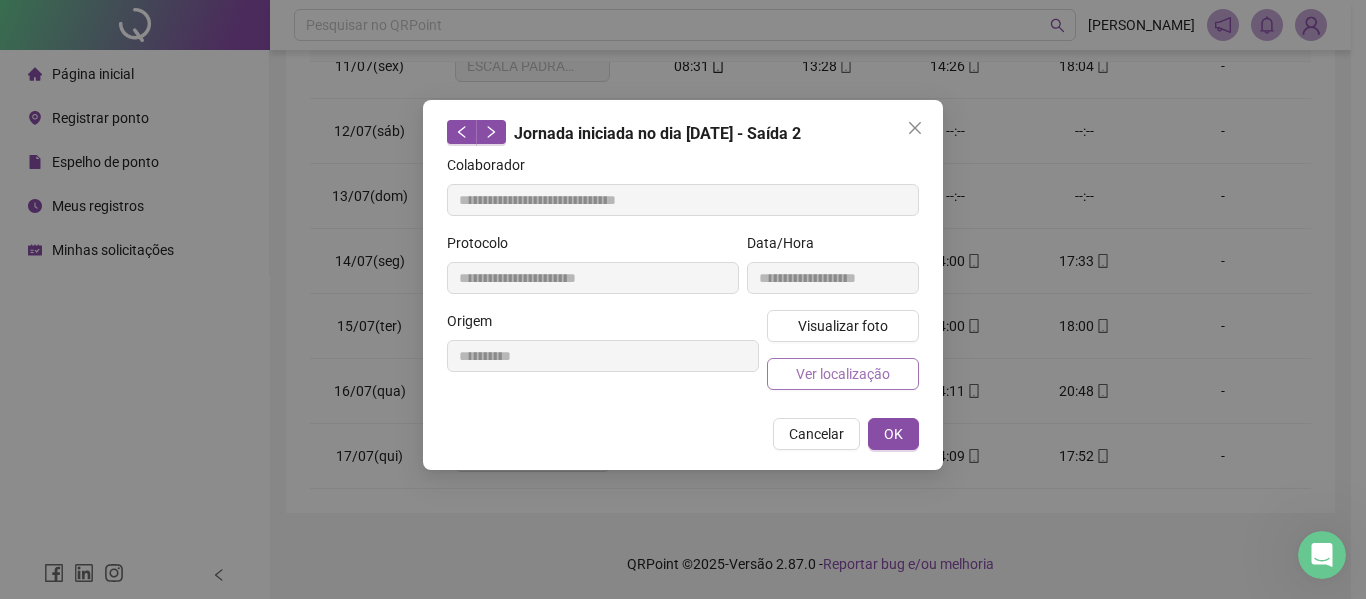 click on "Ver localização" at bounding box center [843, 374] 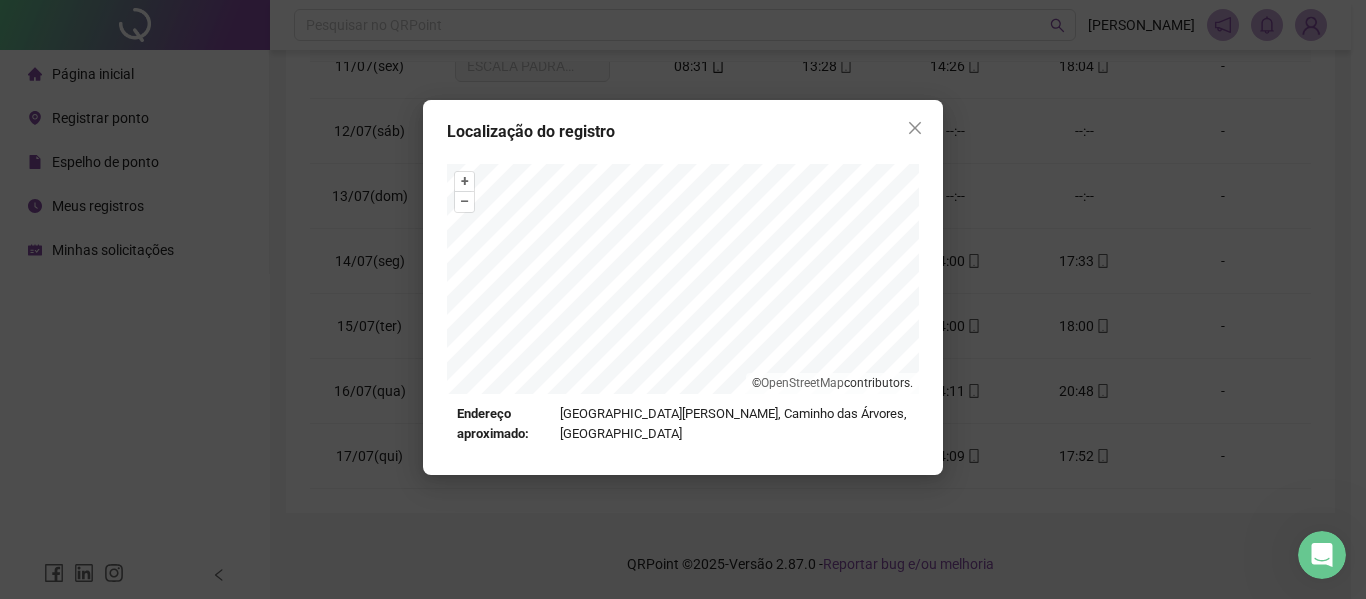 click at bounding box center (915, 128) 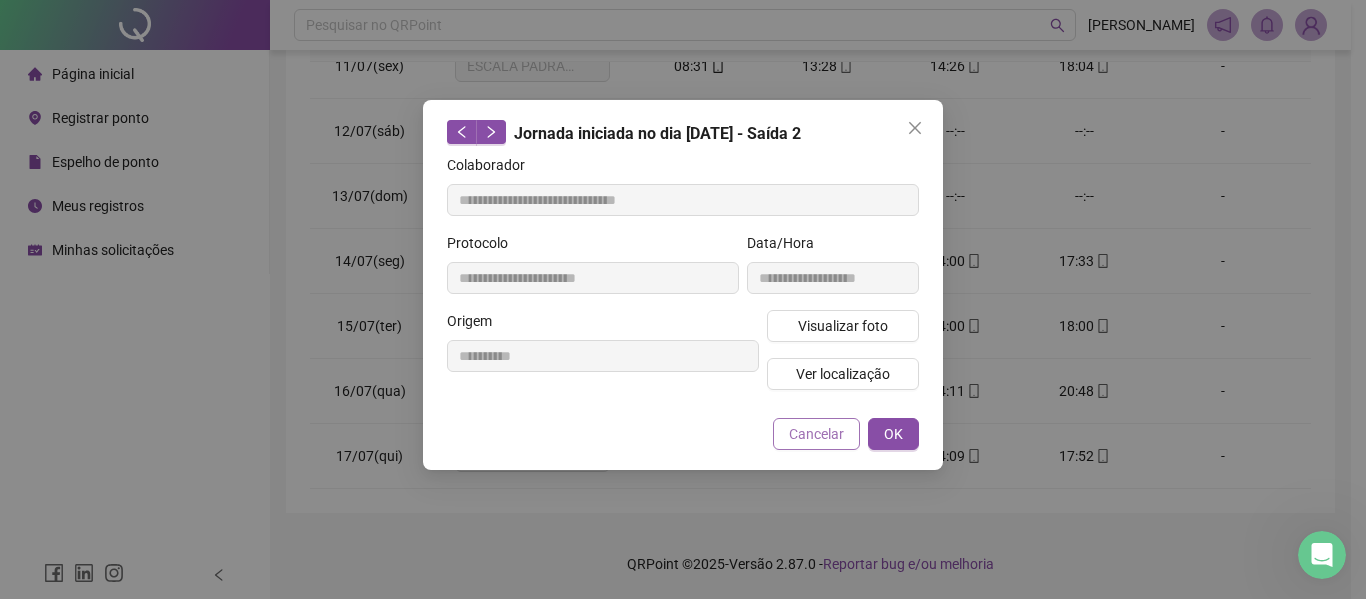 click on "Cancelar" at bounding box center (816, 434) 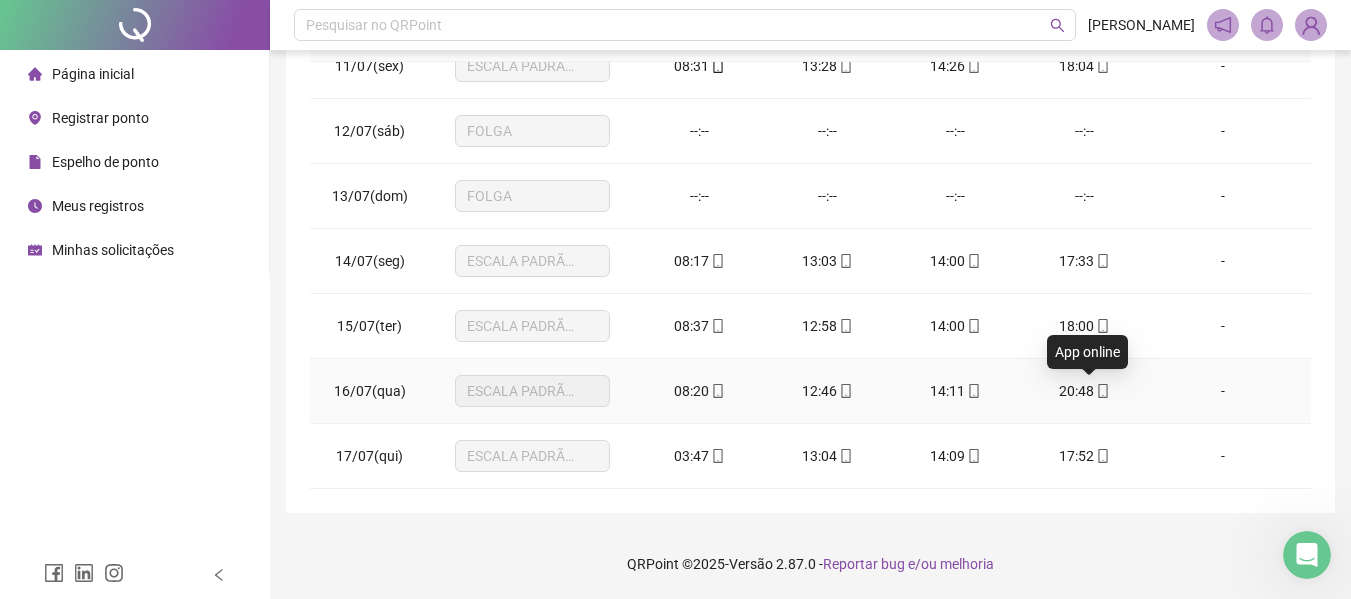 click at bounding box center (1102, 391) 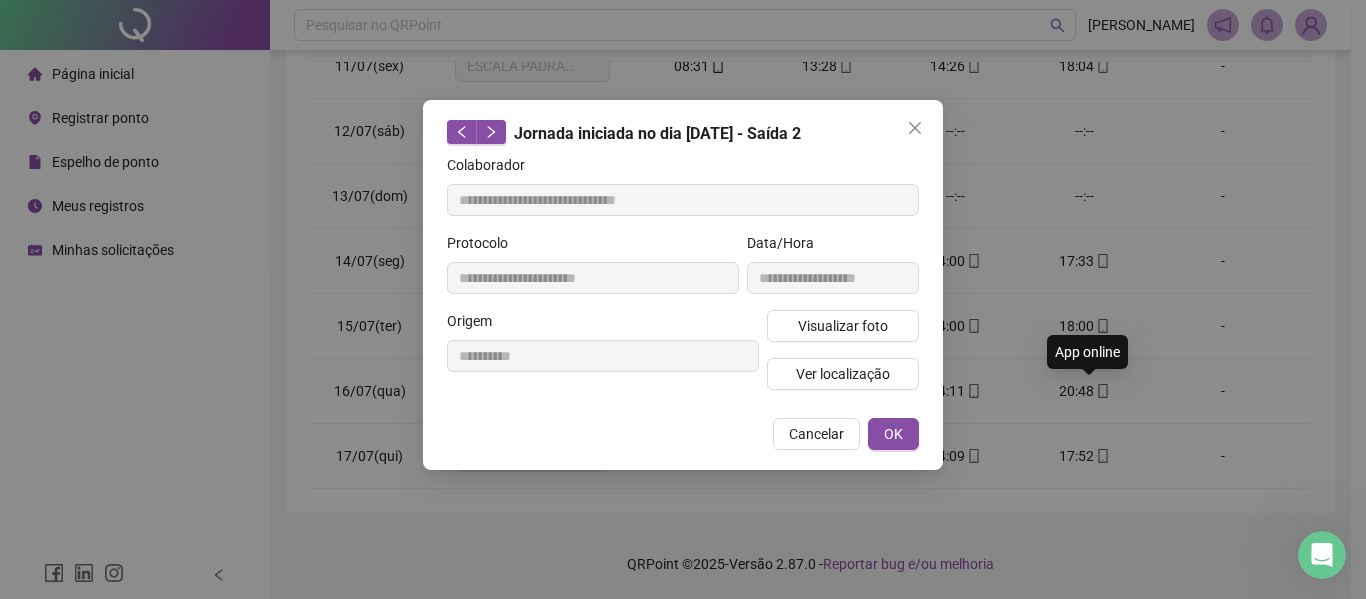 type on "**********" 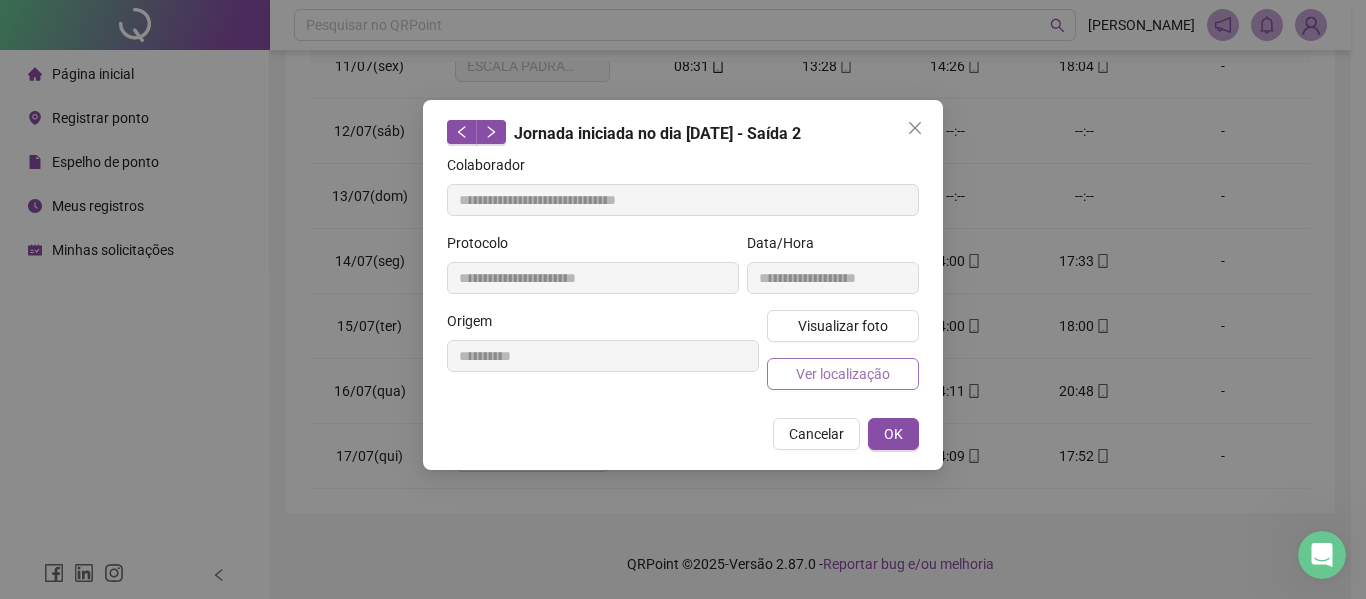 click on "Ver localização" at bounding box center [843, 374] 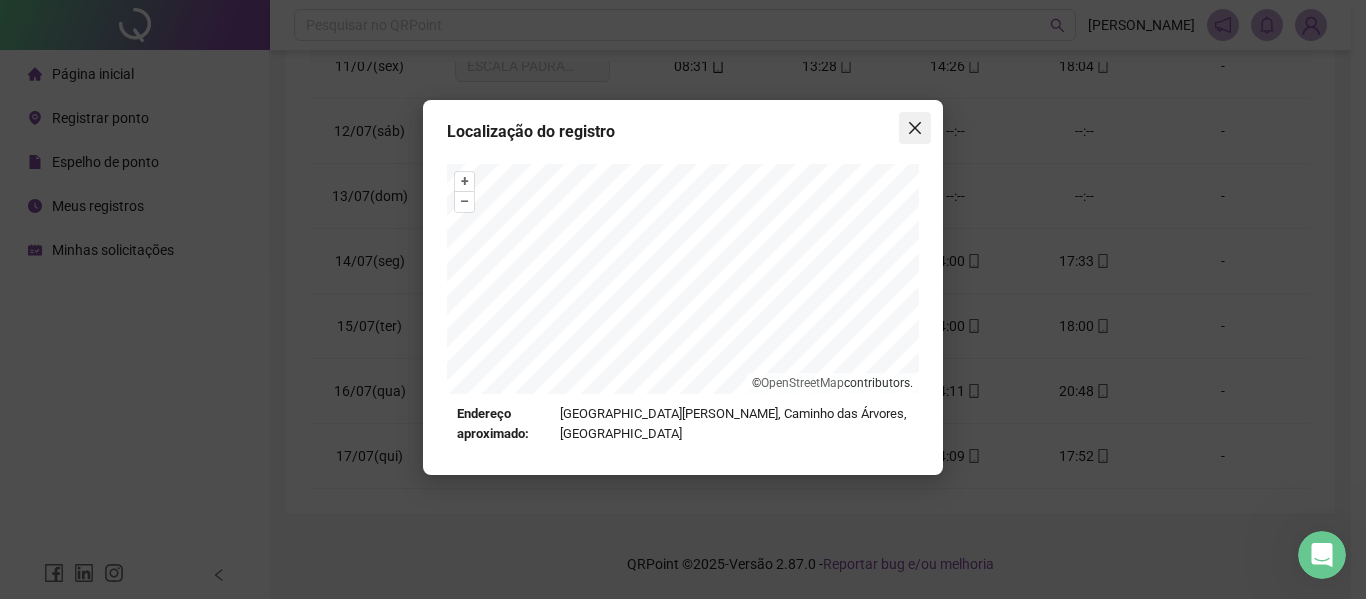click at bounding box center [915, 128] 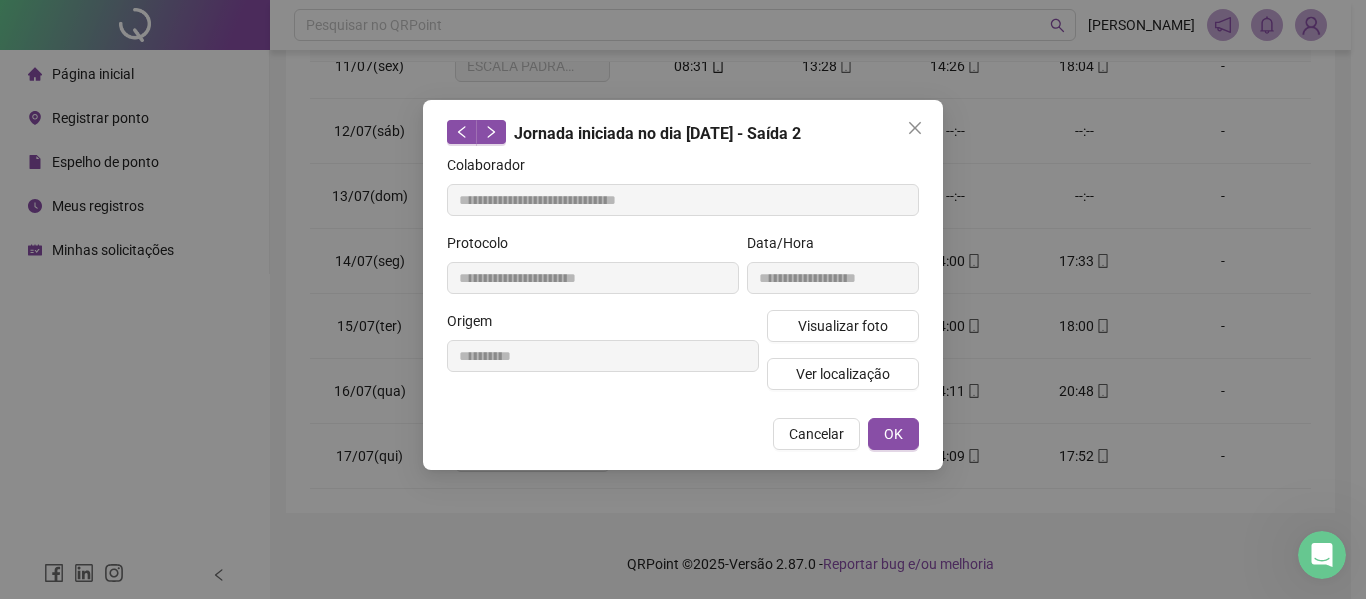 click on "**********" at bounding box center (683, 285) 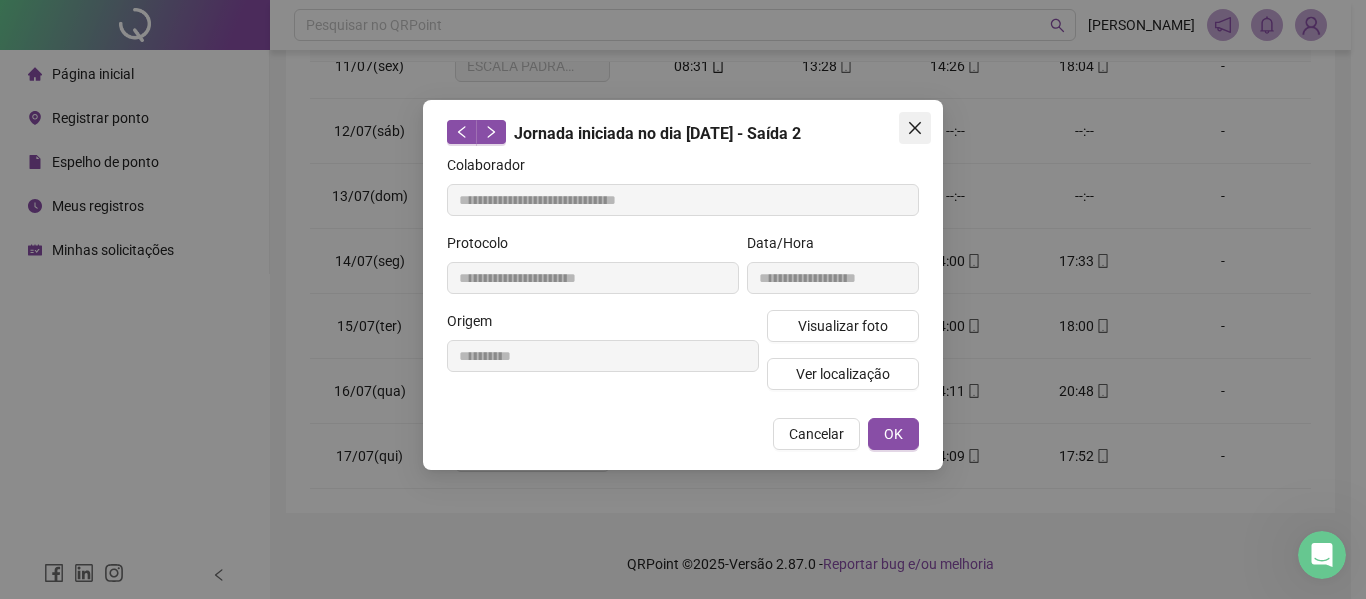 click 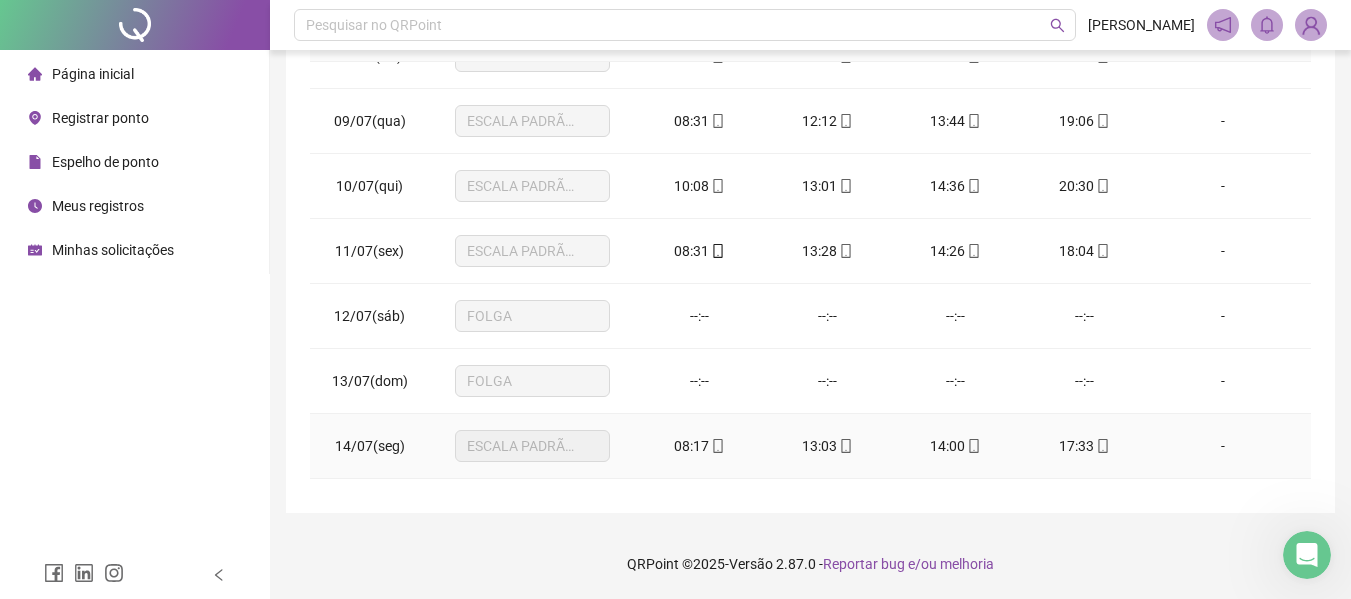 scroll, scrollTop: 678, scrollLeft: 0, axis: vertical 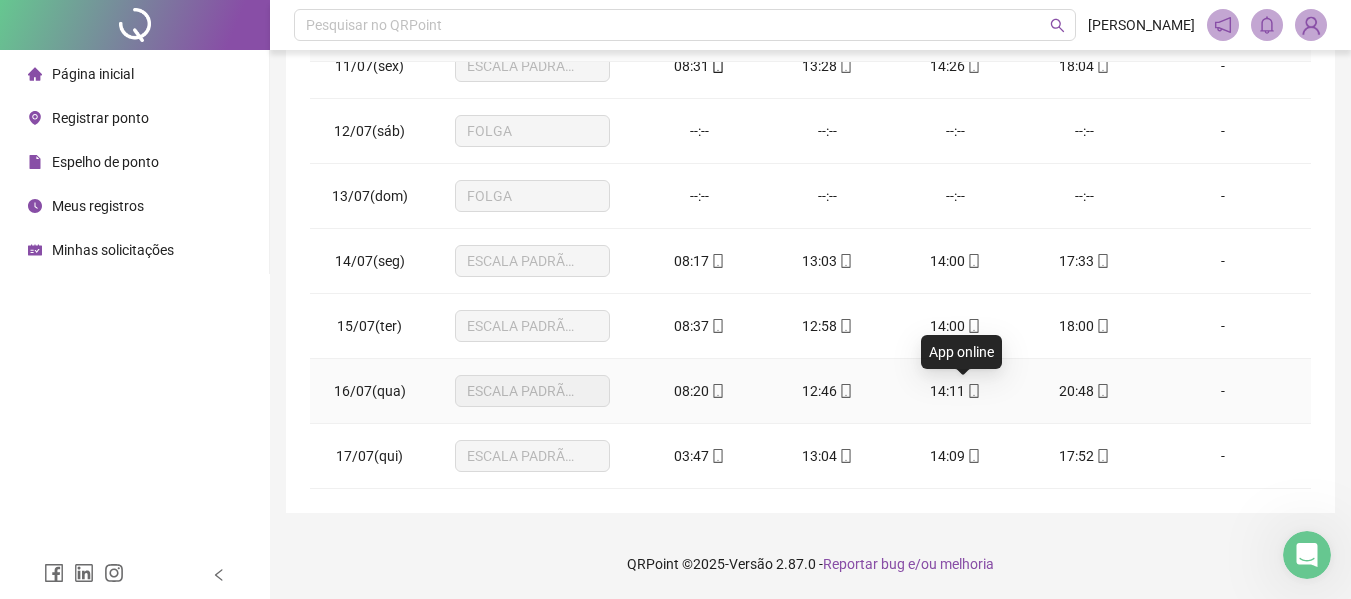 click 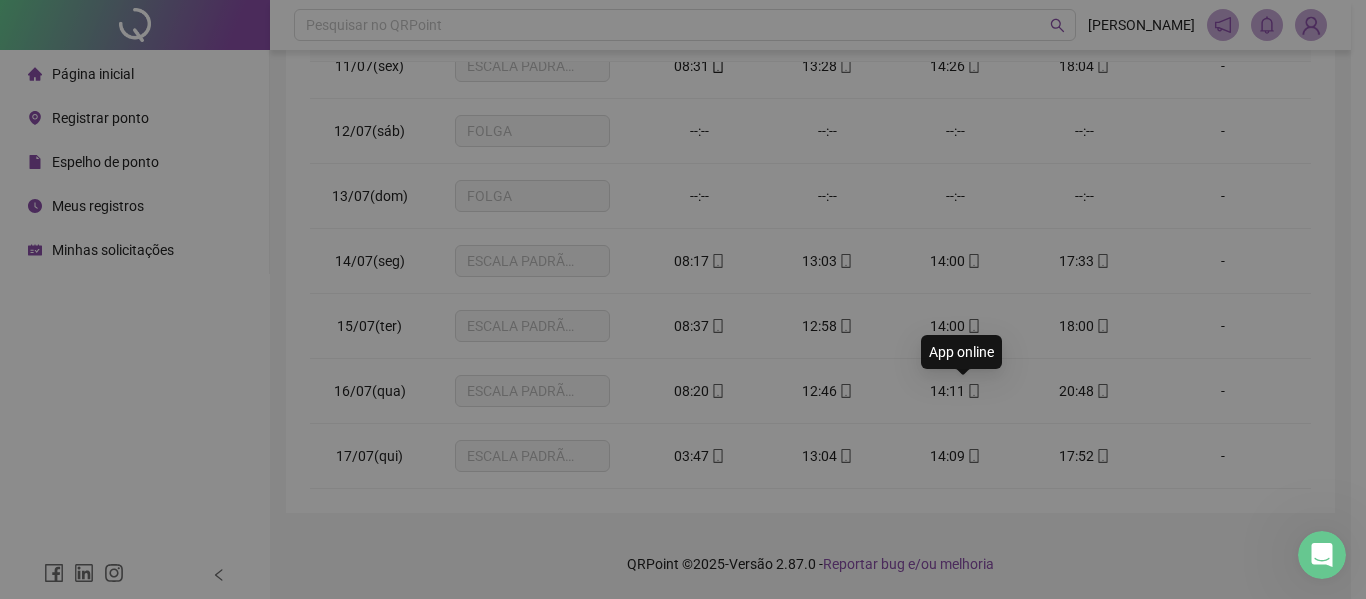 type on "**********" 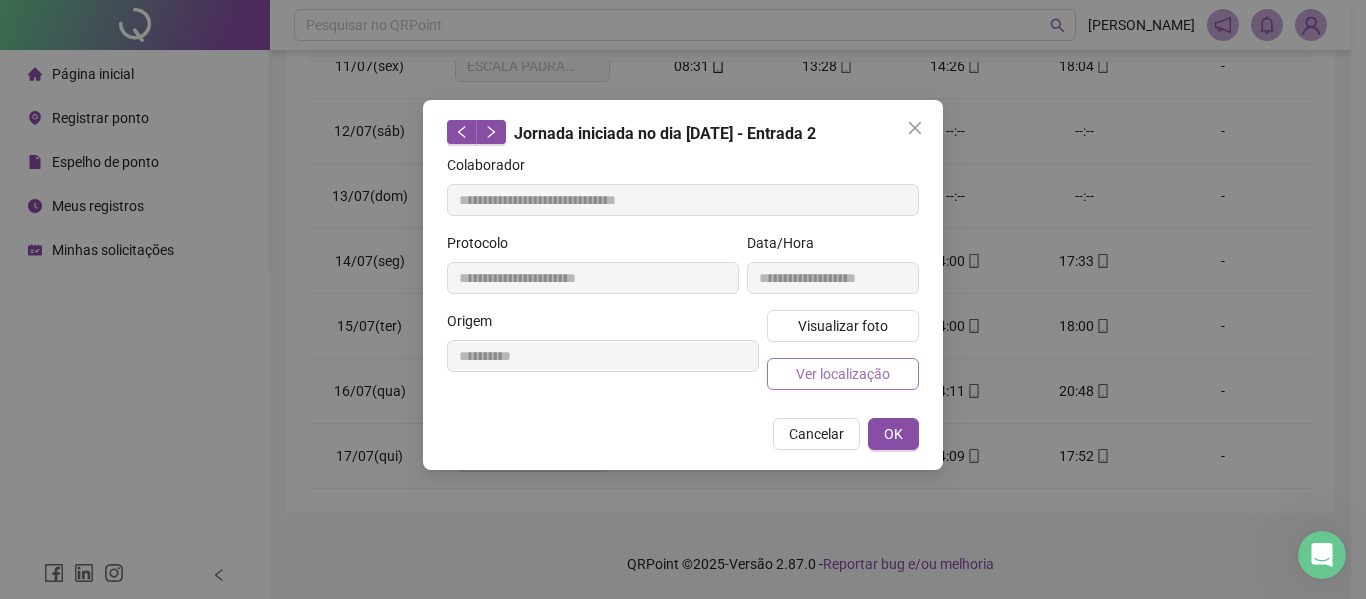 click on "Ver localização" at bounding box center [843, 374] 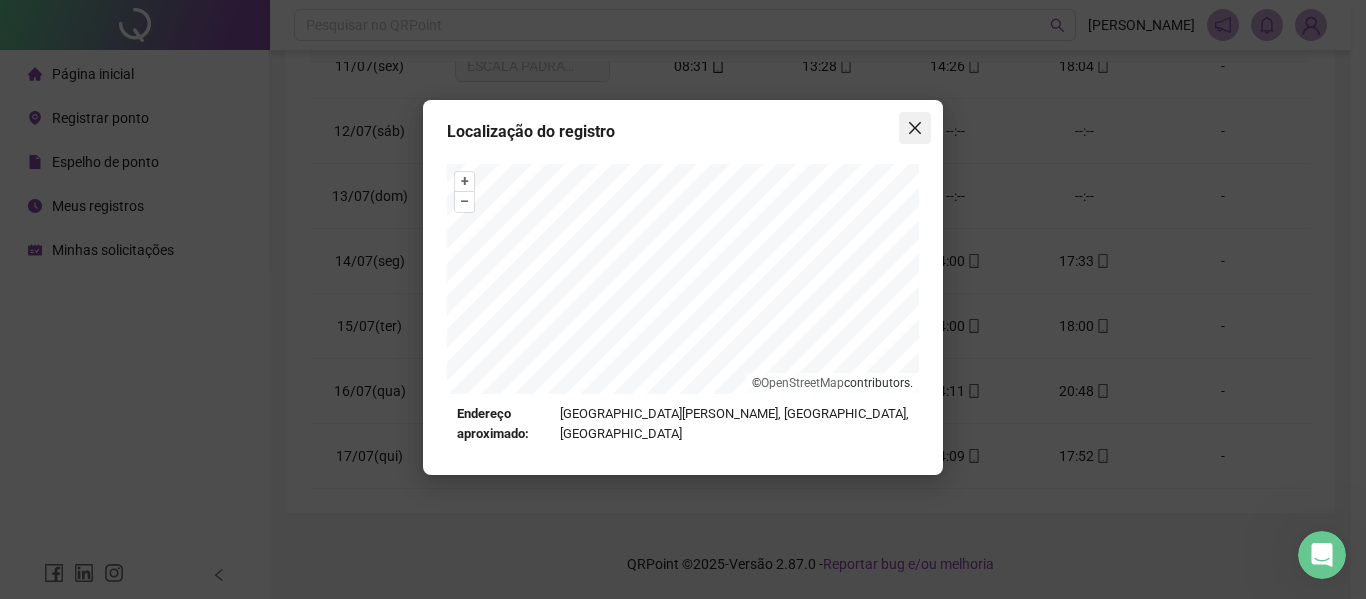 click 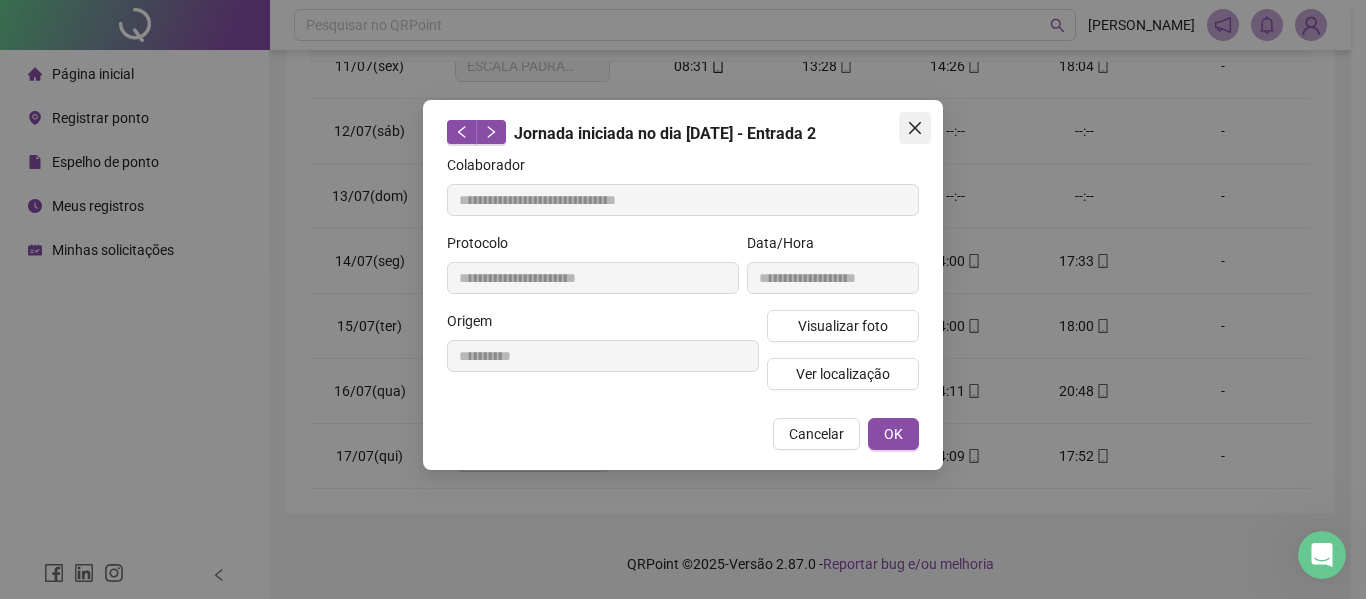 click at bounding box center (915, 128) 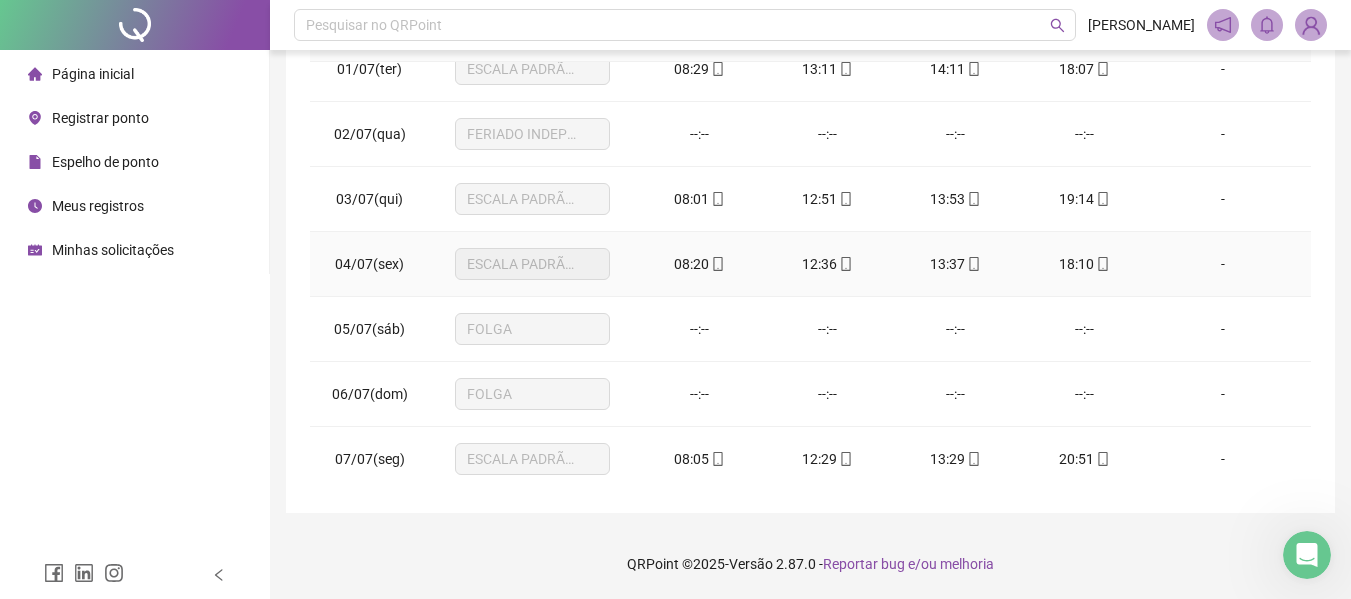 scroll, scrollTop: 0, scrollLeft: 0, axis: both 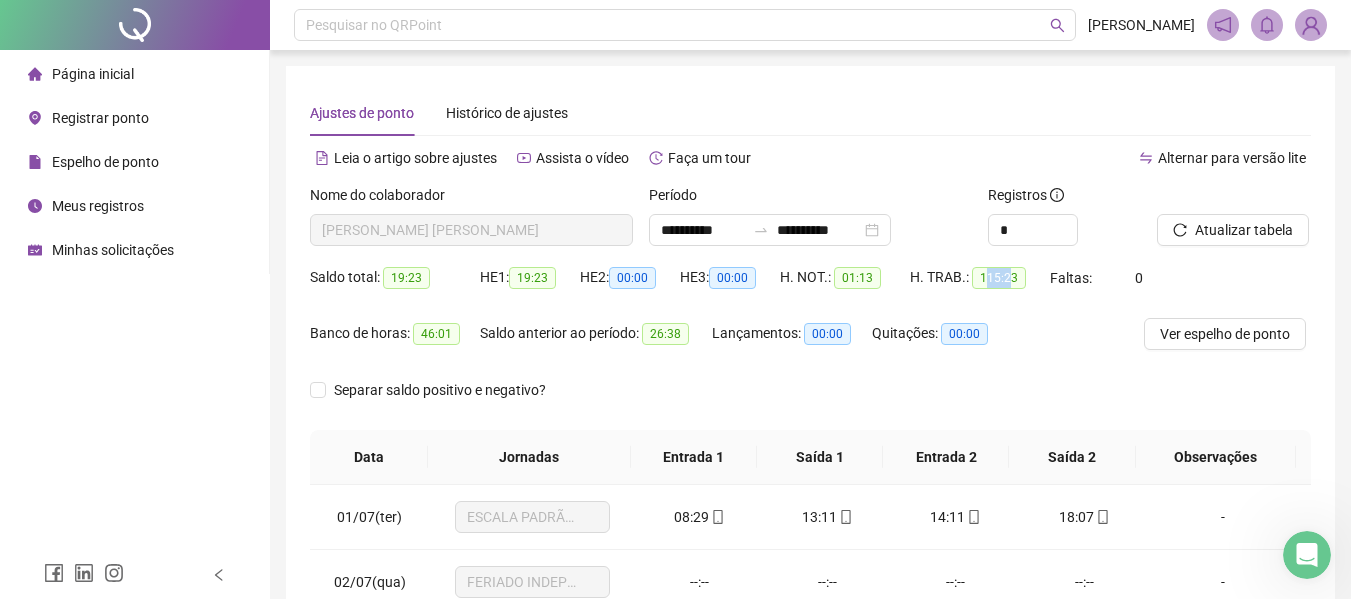 drag, startPoint x: 1009, startPoint y: 281, endPoint x: 860, endPoint y: 276, distance: 149.08386 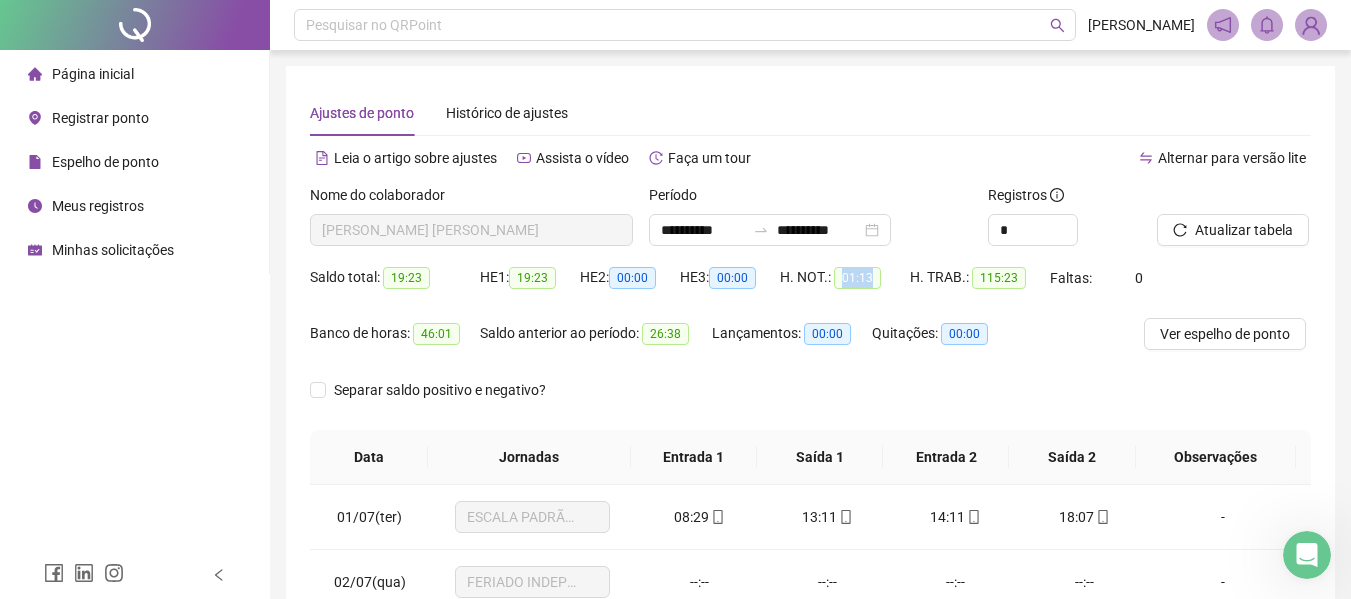 drag, startPoint x: 835, startPoint y: 278, endPoint x: 889, endPoint y: 274, distance: 54.147945 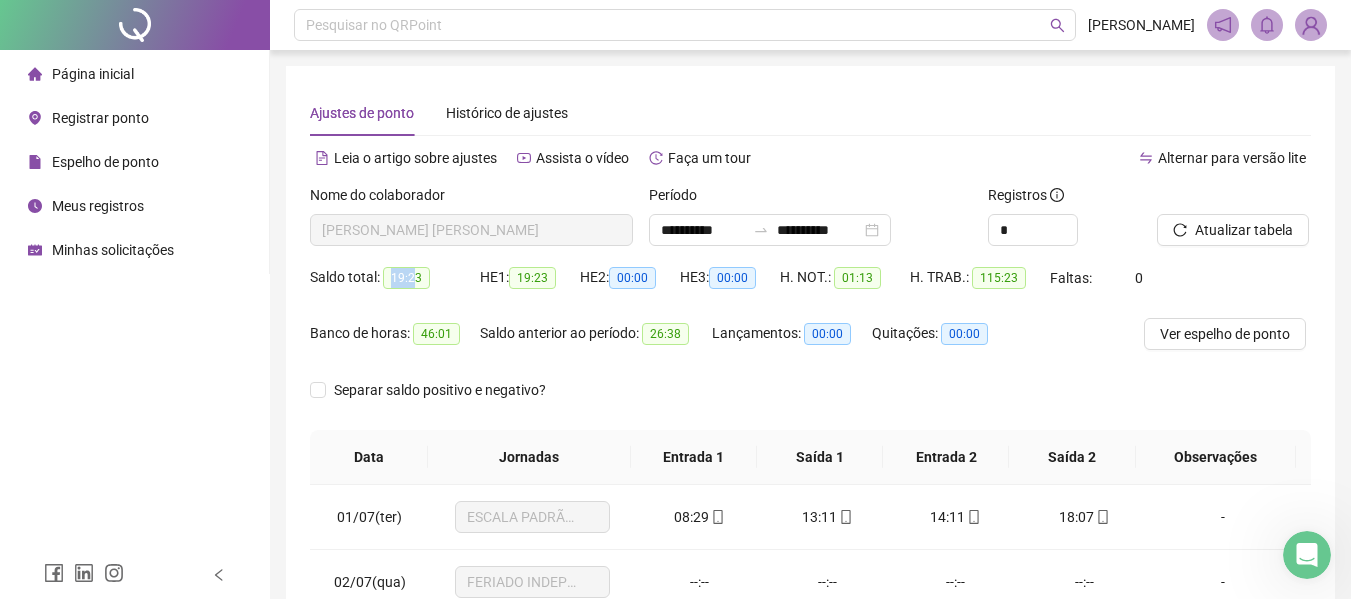 drag, startPoint x: 413, startPoint y: 281, endPoint x: 388, endPoint y: 280, distance: 25.019993 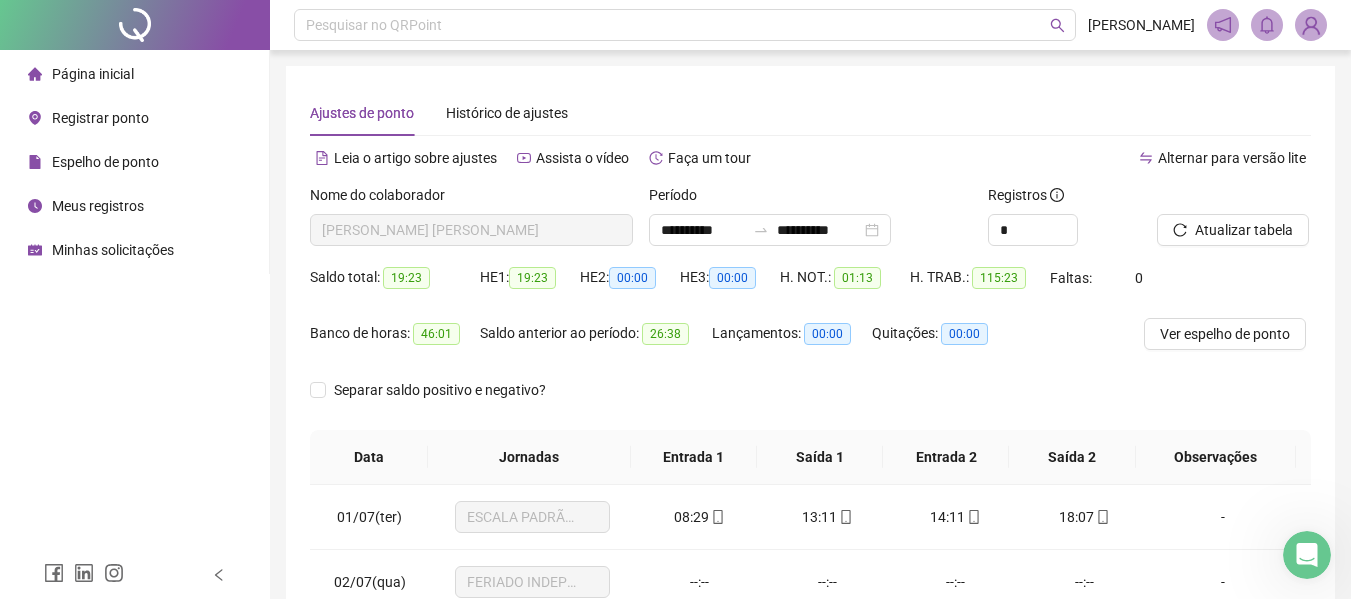 click on "Saldo total:   19:23" at bounding box center (395, 278) 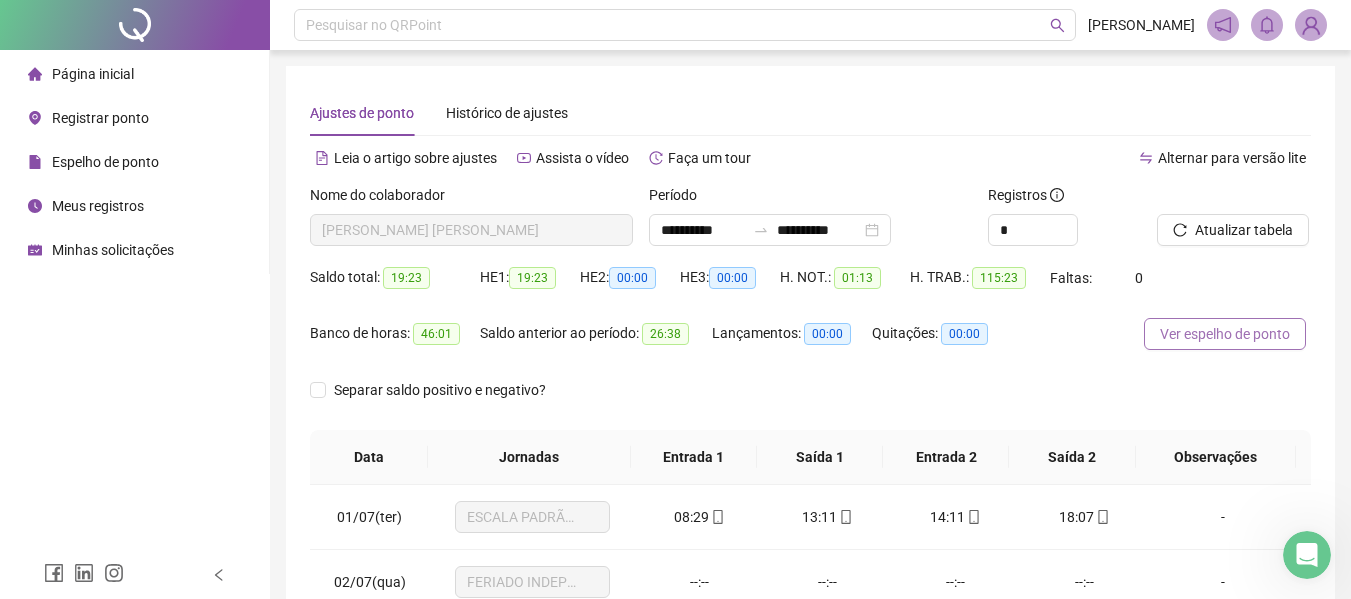 click on "Ver espelho de ponto" at bounding box center [1225, 334] 